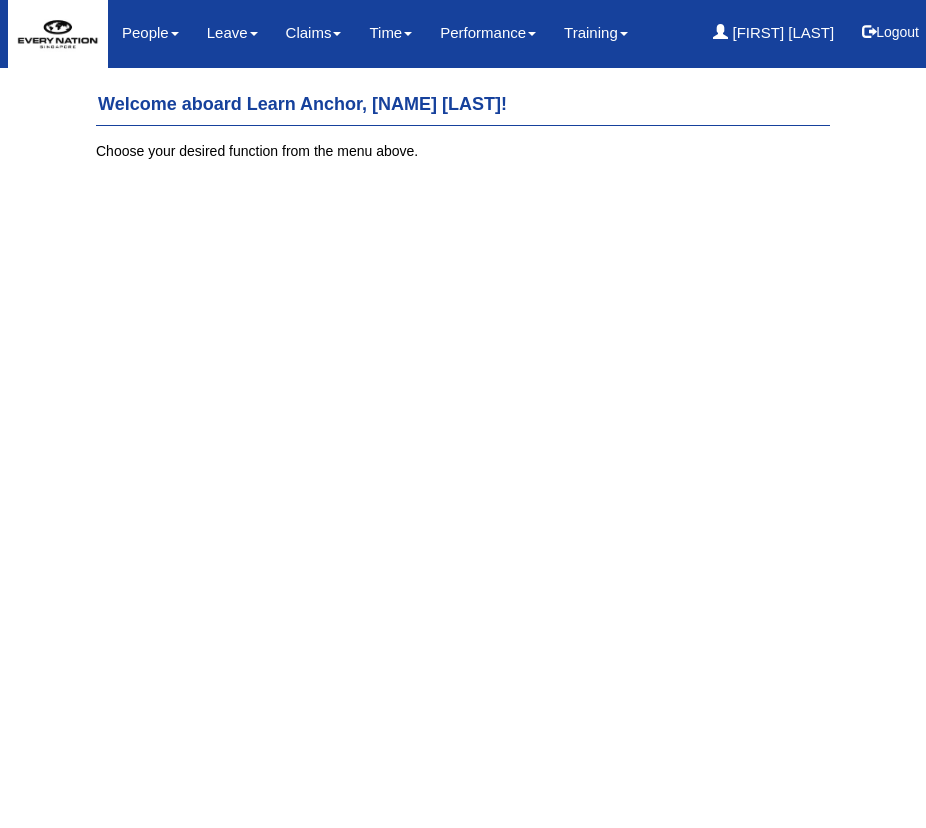 scroll, scrollTop: 0, scrollLeft: 0, axis: both 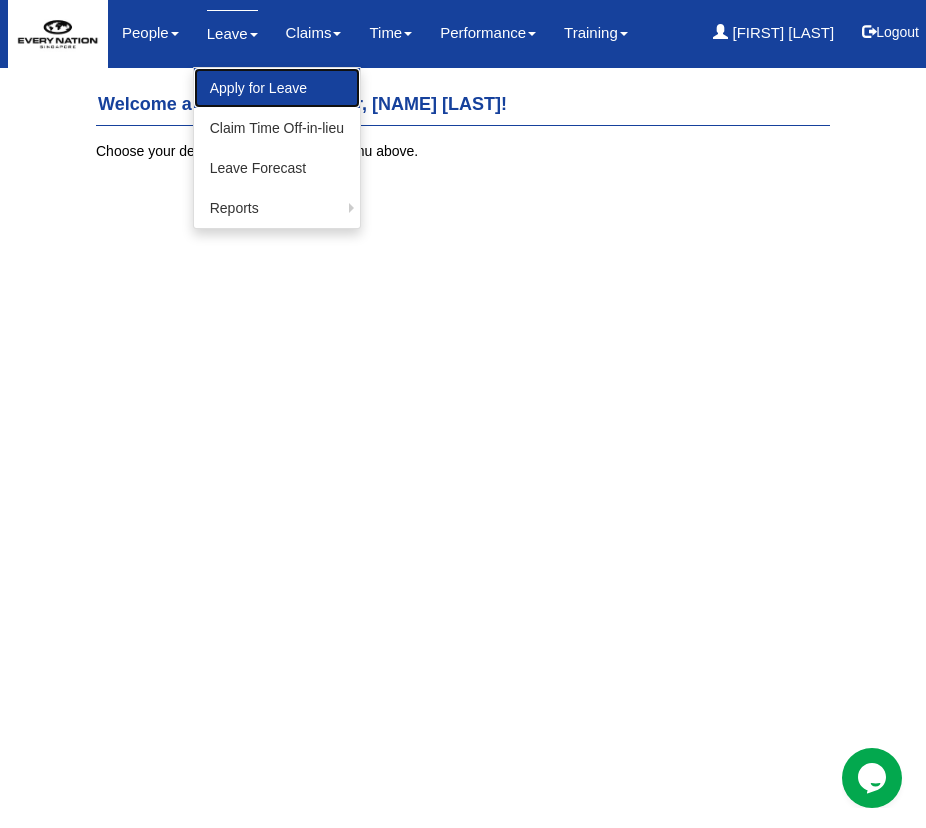 click on "Apply for Leave" at bounding box center [277, 88] 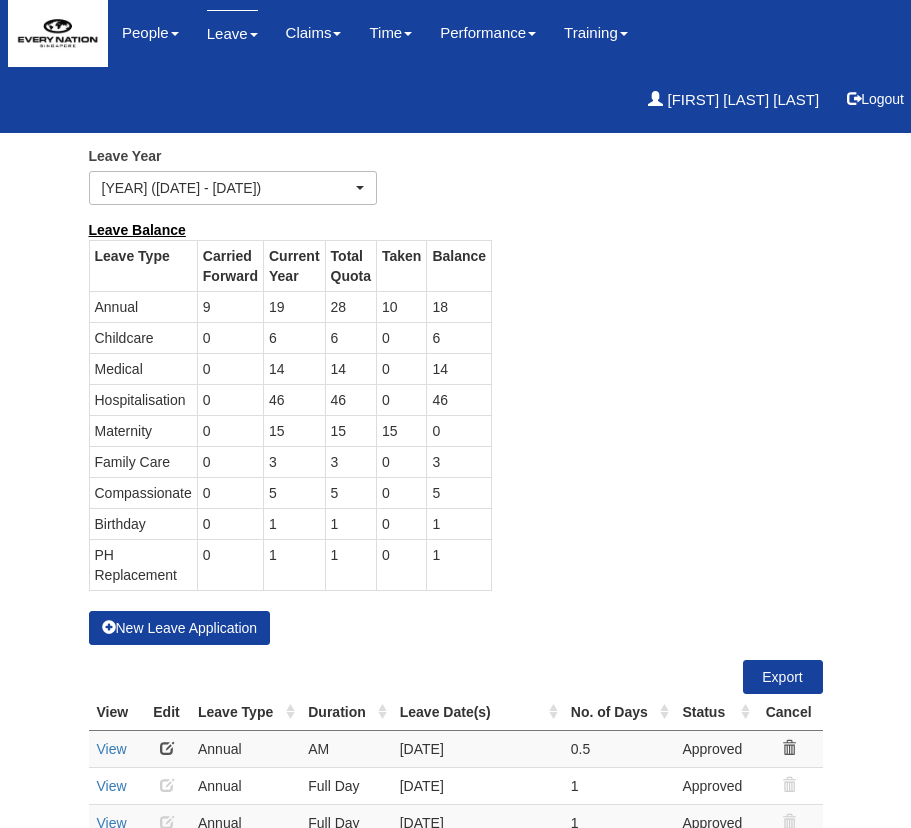 select on "50" 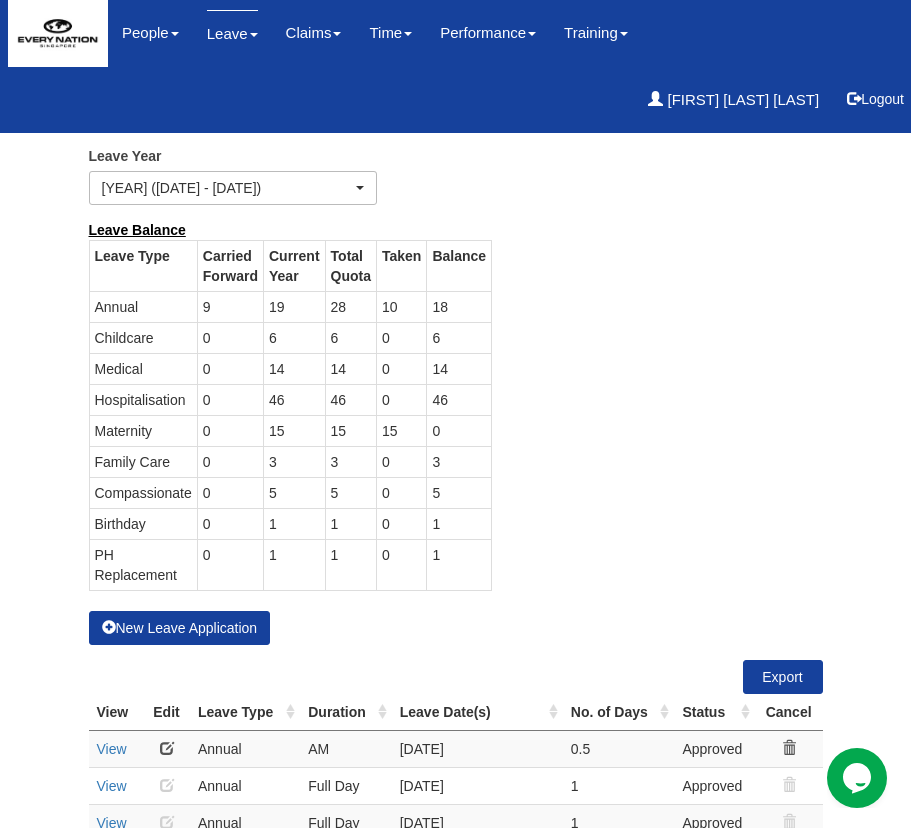 scroll, scrollTop: 0, scrollLeft: 0, axis: both 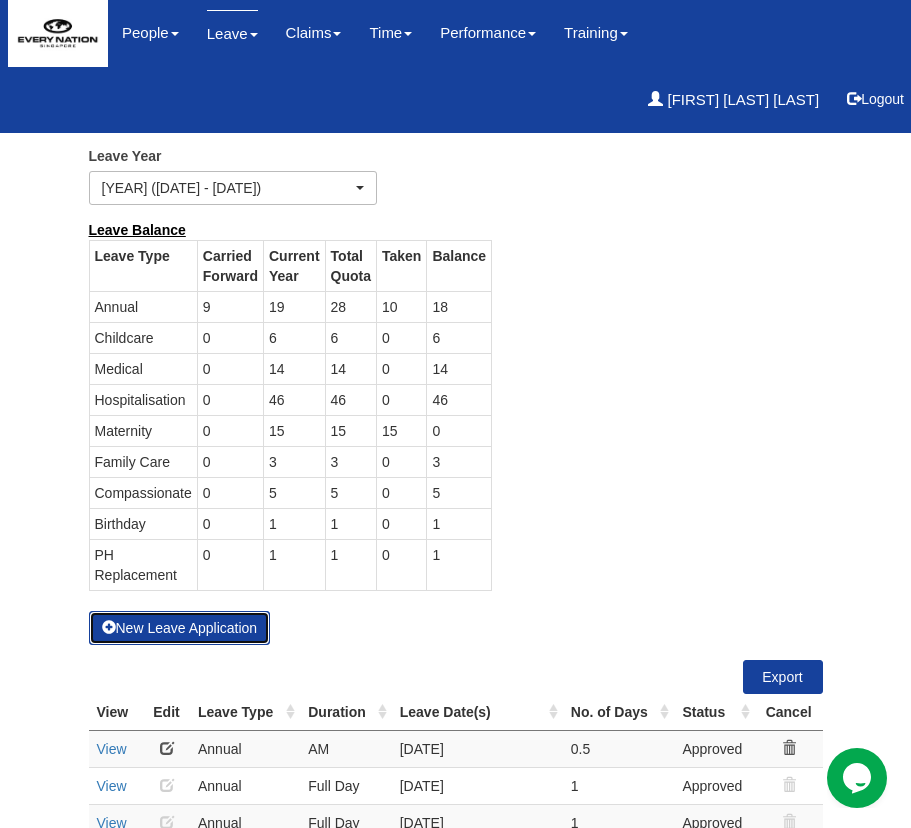 click on "New Leave Application" at bounding box center (180, 628) 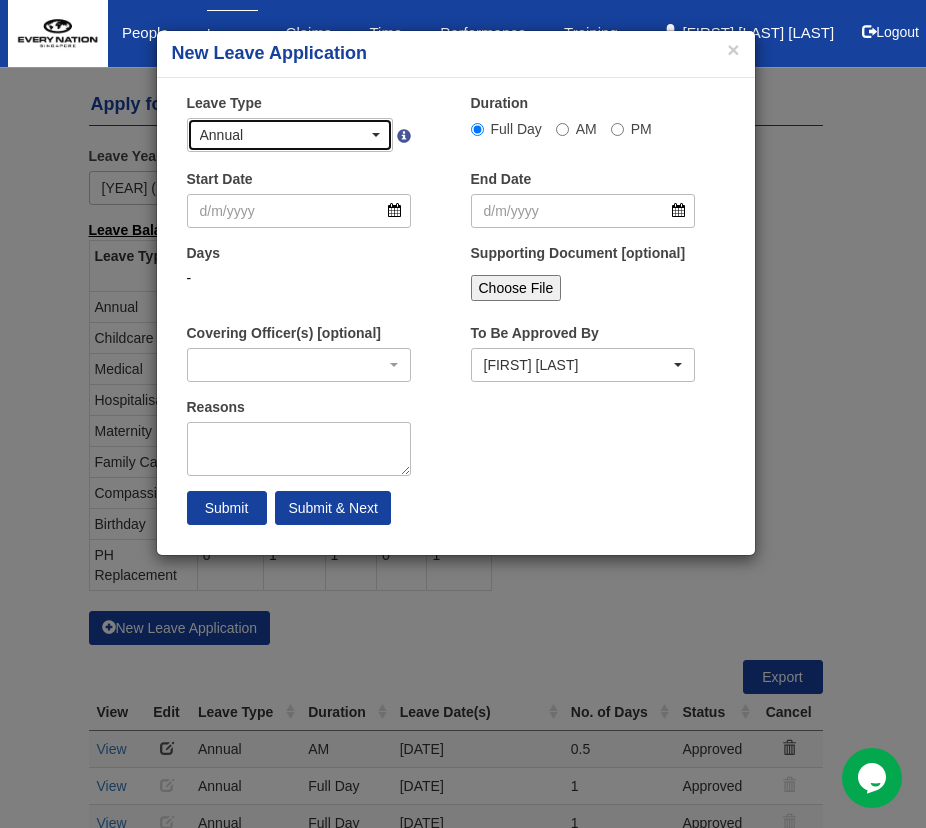 click on "Annual" at bounding box center (284, 135) 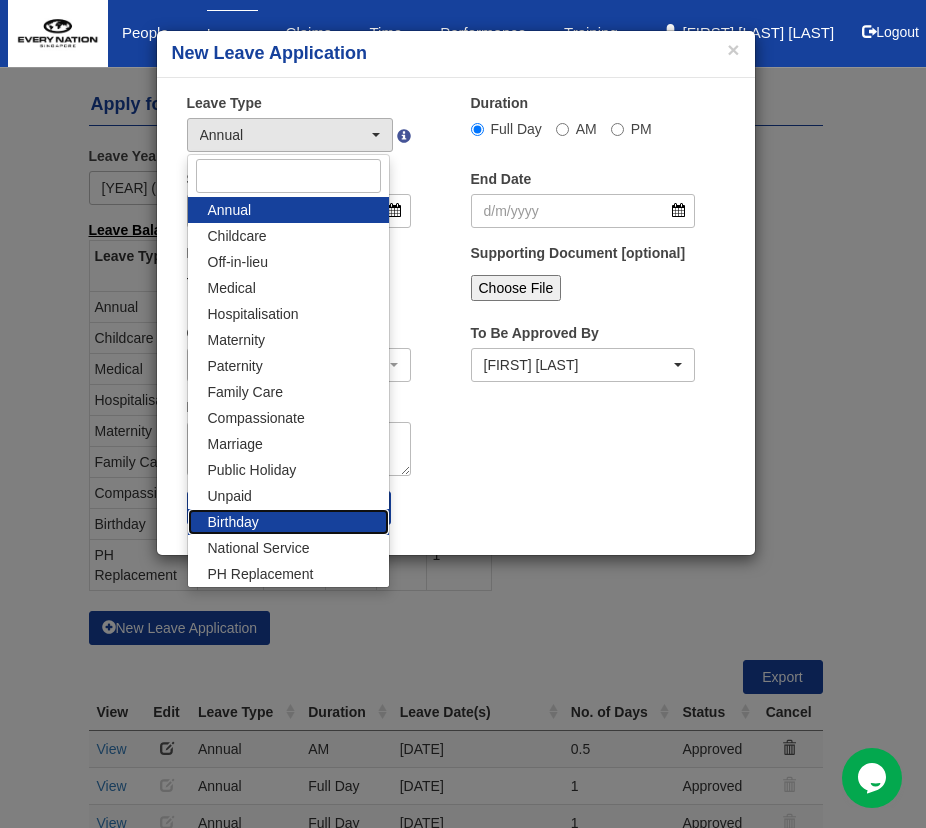 click on "Birthday" at bounding box center [288, 522] 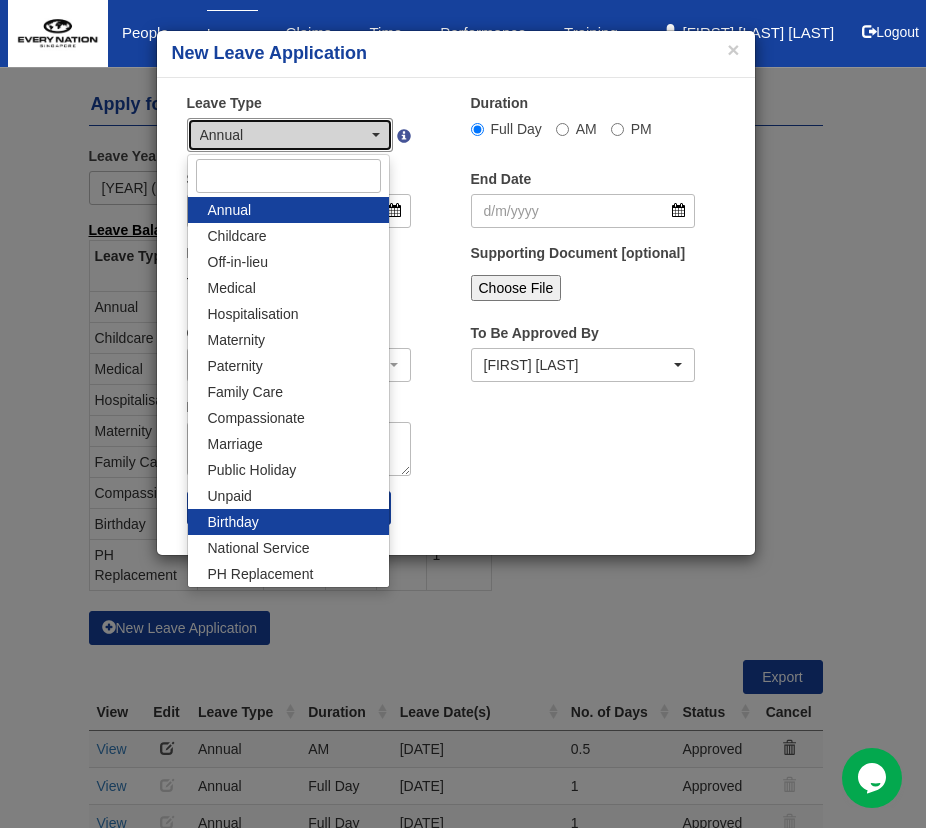 select on "19" 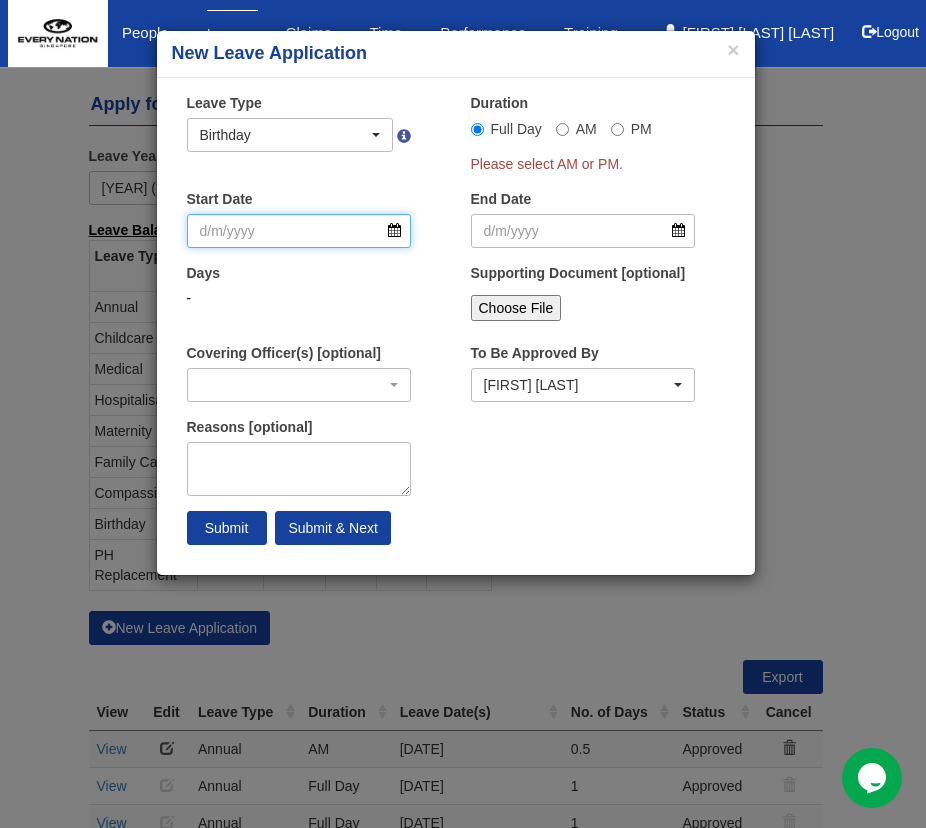 click on "Start Date" at bounding box center (299, 231) 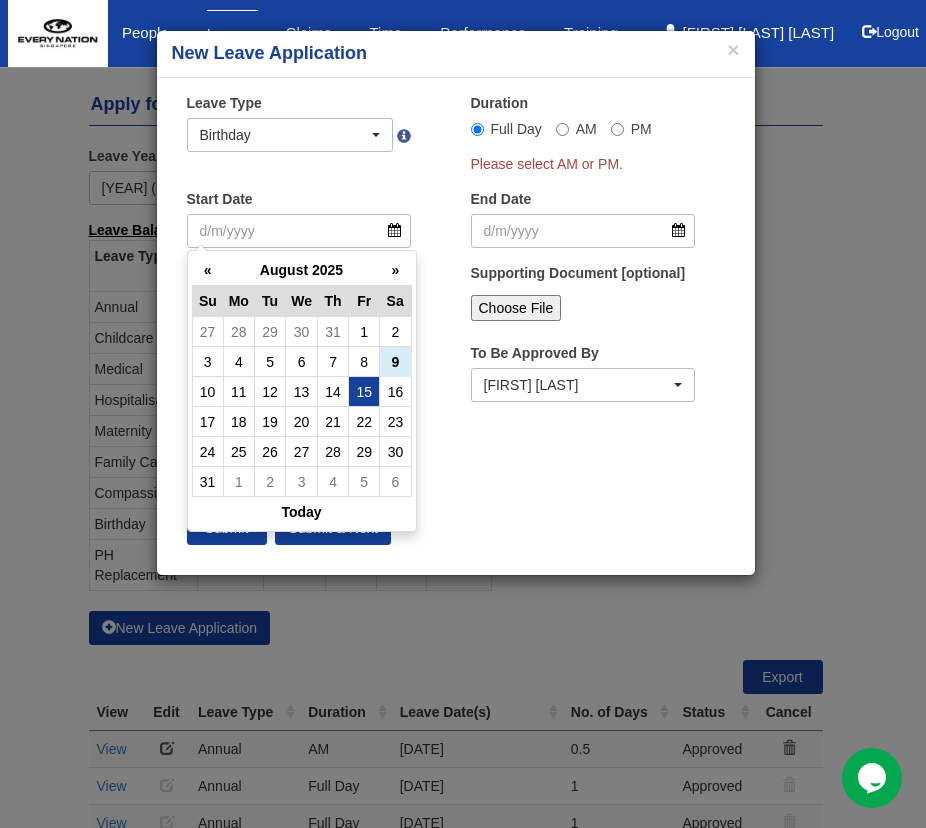 click on "15" at bounding box center [364, 392] 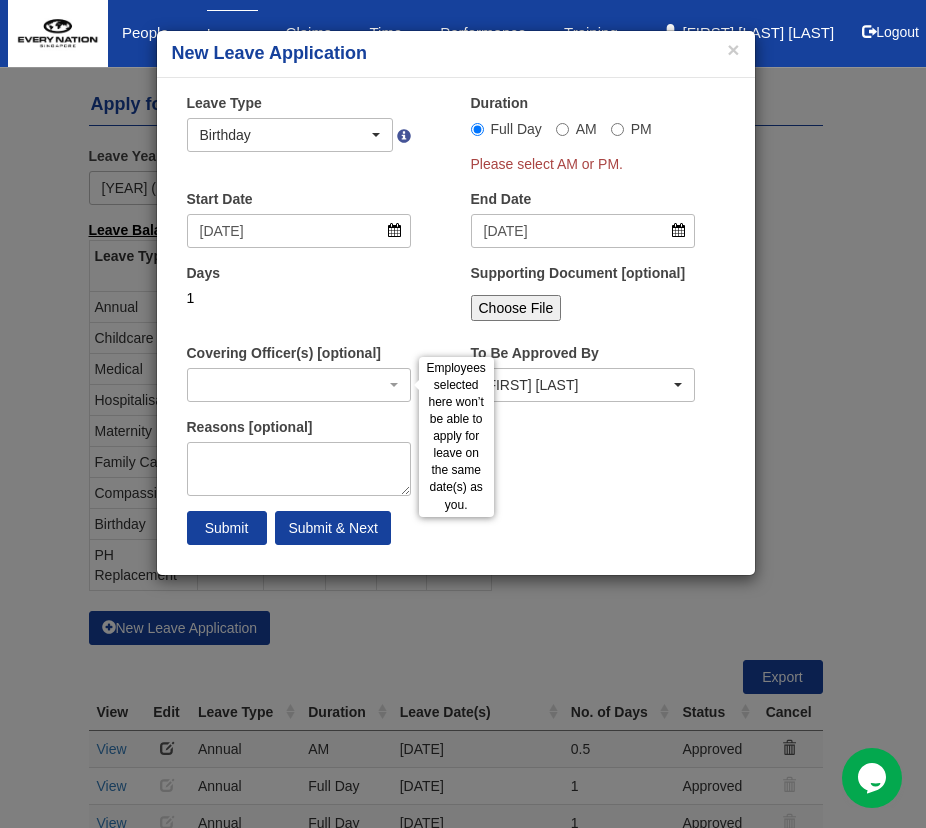 select 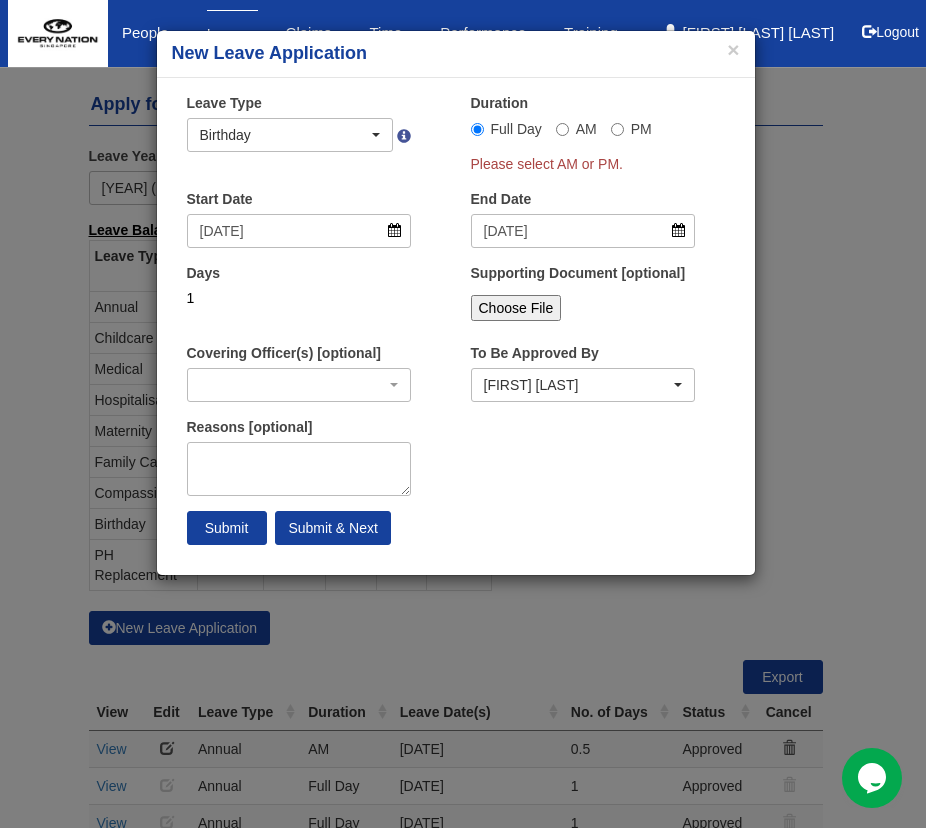 click on "1" at bounding box center (299, 298) 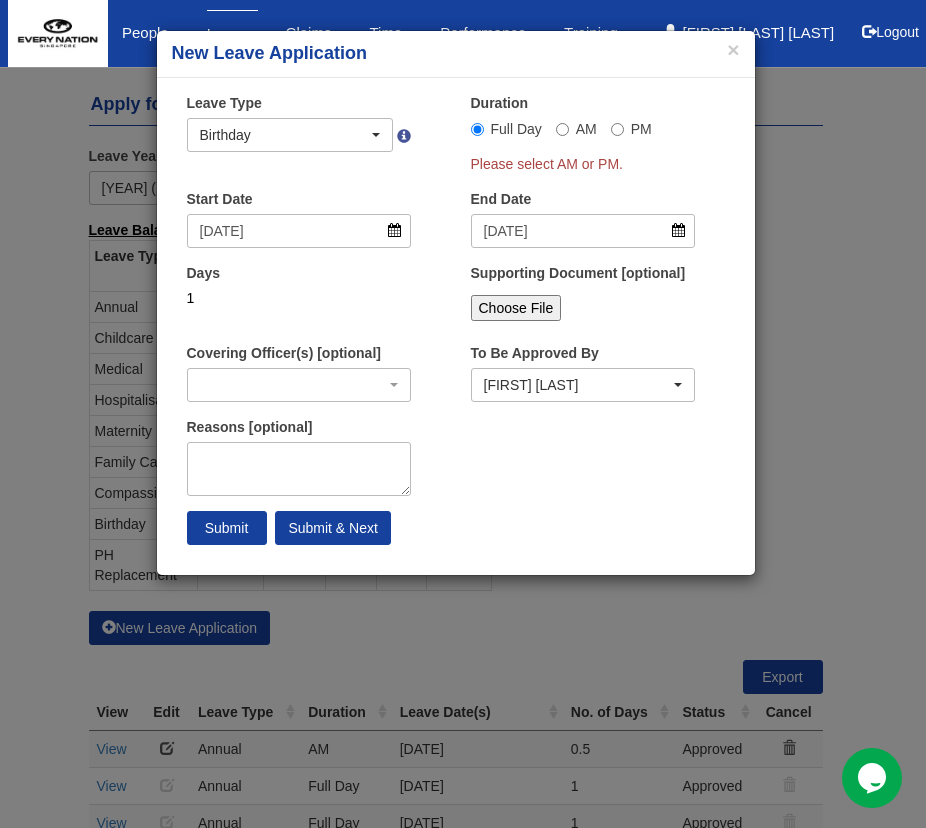 click on "Full Day
AM
PM" at bounding box center [583, 128] 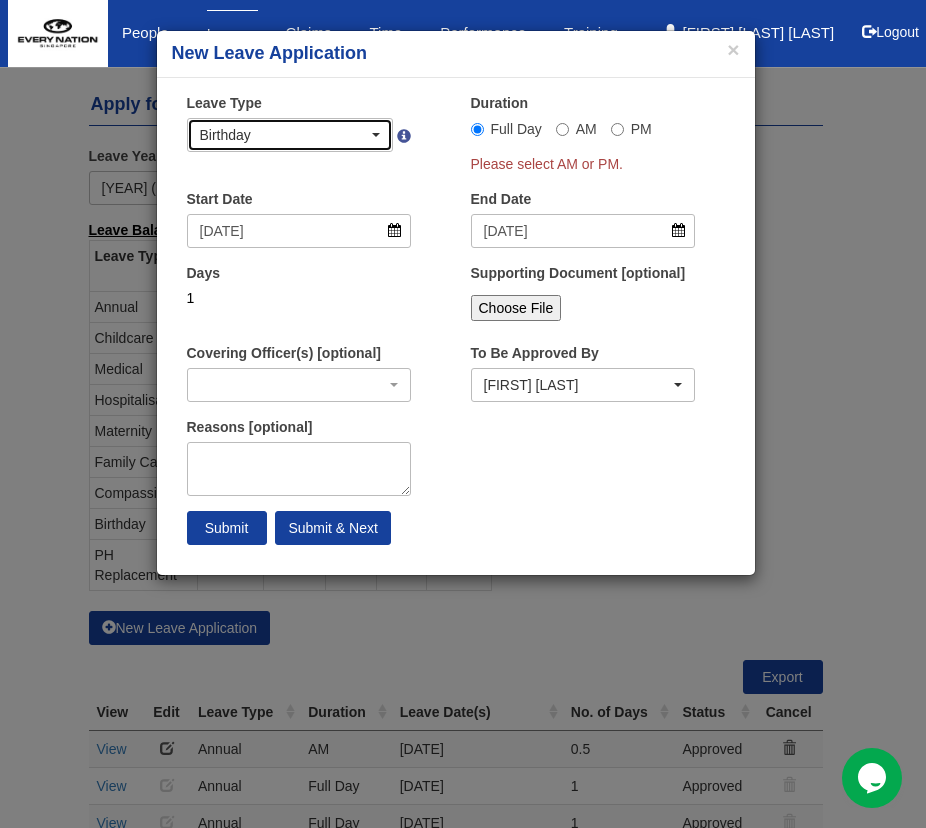 click at bounding box center (376, 135) 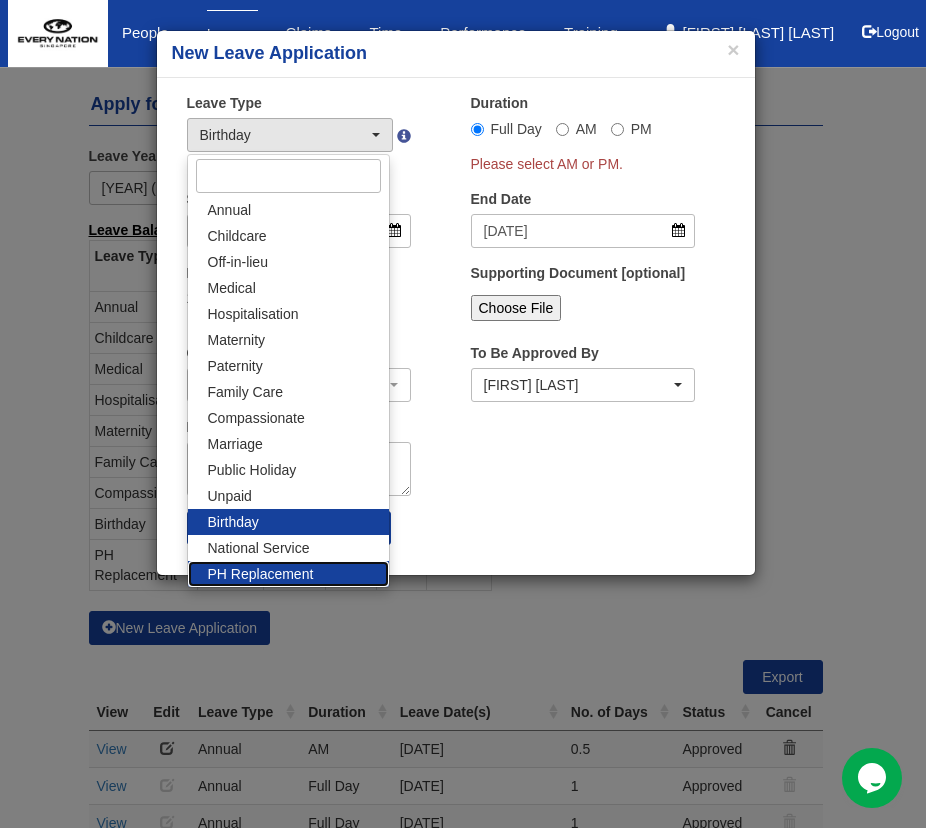 click on "PH Replacement" at bounding box center [261, 574] 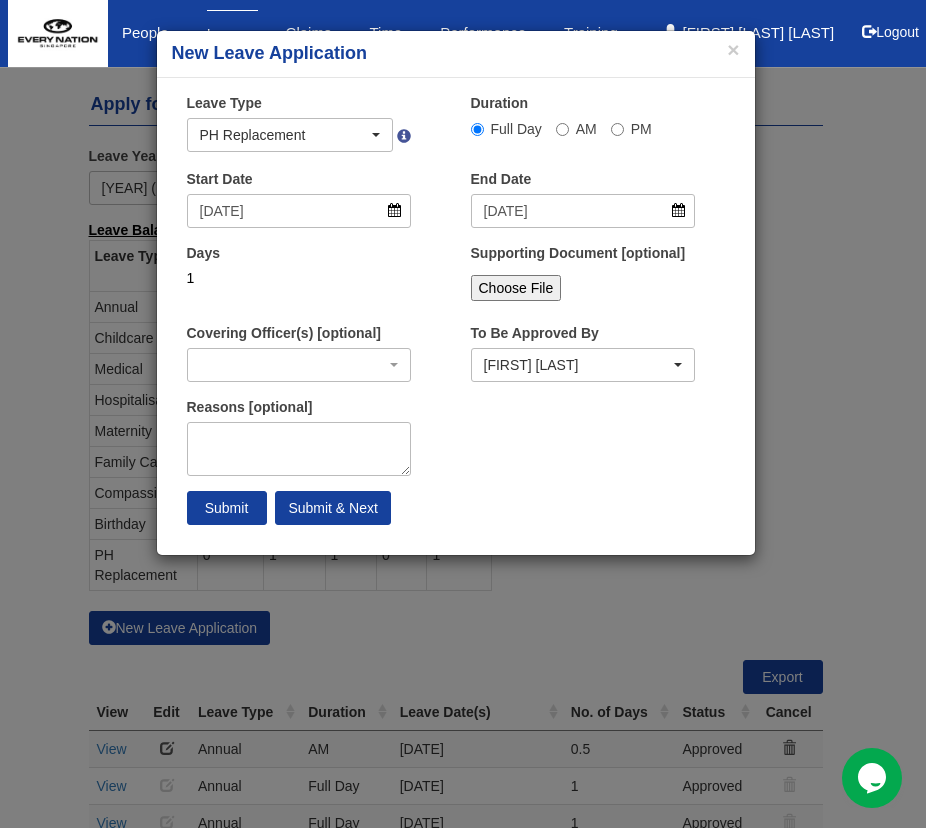 click on "Days
1" at bounding box center (299, 272) 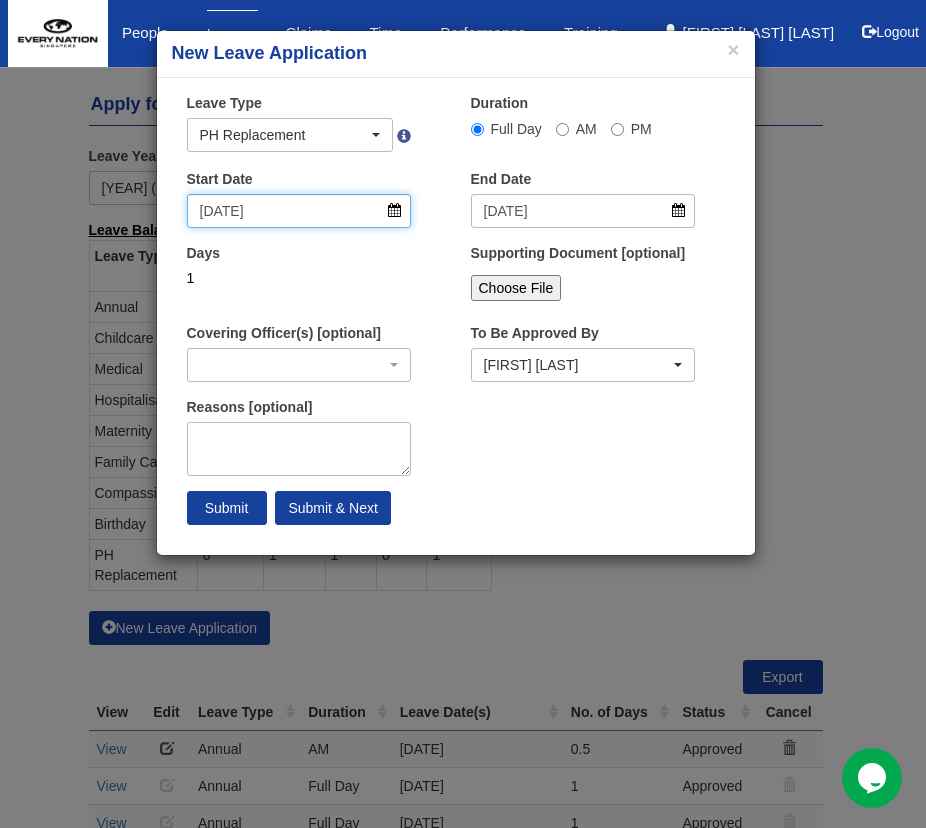 click on "[DATE]" at bounding box center (299, 211) 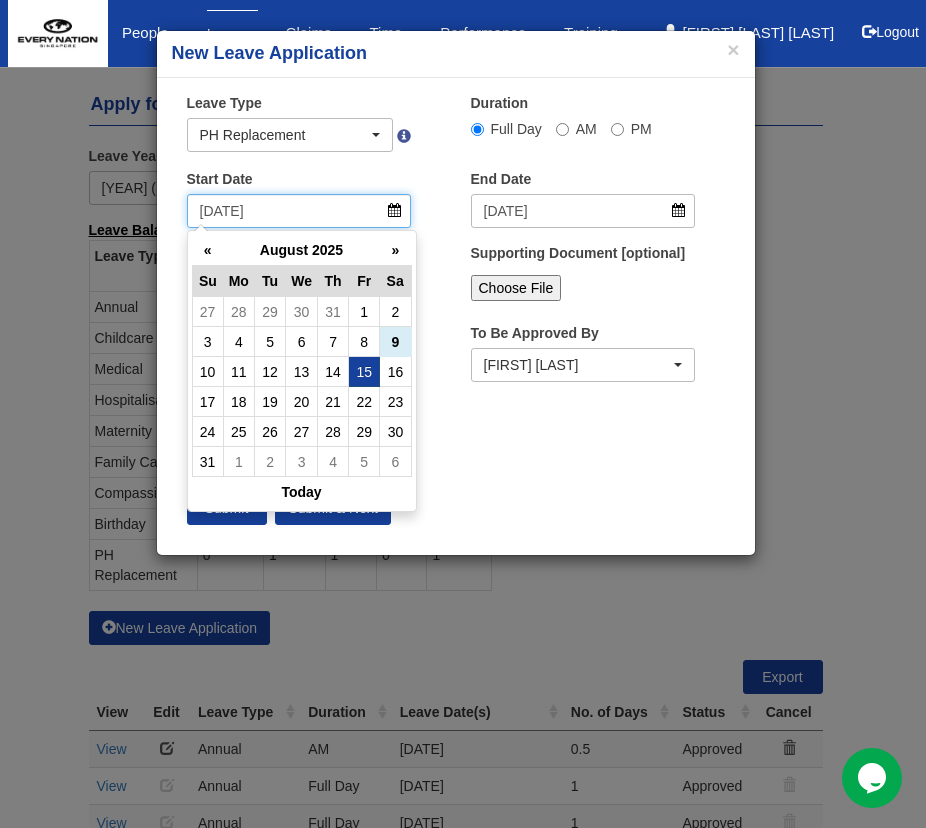 click on "[DATE]" at bounding box center (299, 211) 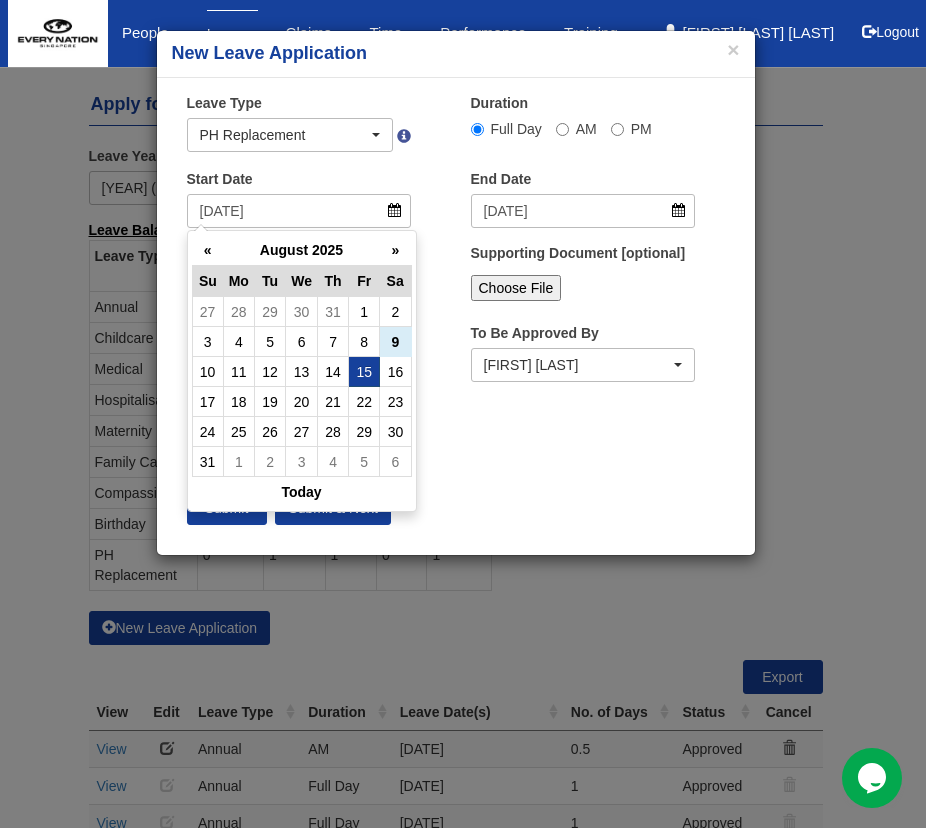 click on "Submit
Submit & Next" at bounding box center [456, 508] 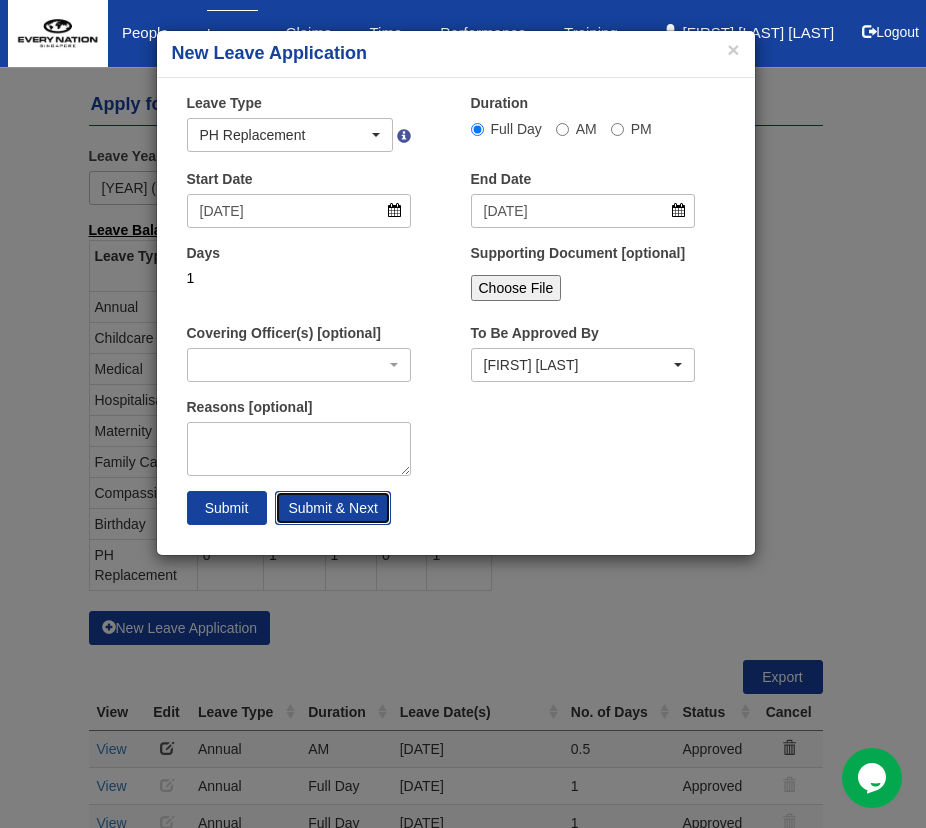 click on "Submit & Next" at bounding box center [332, 508] 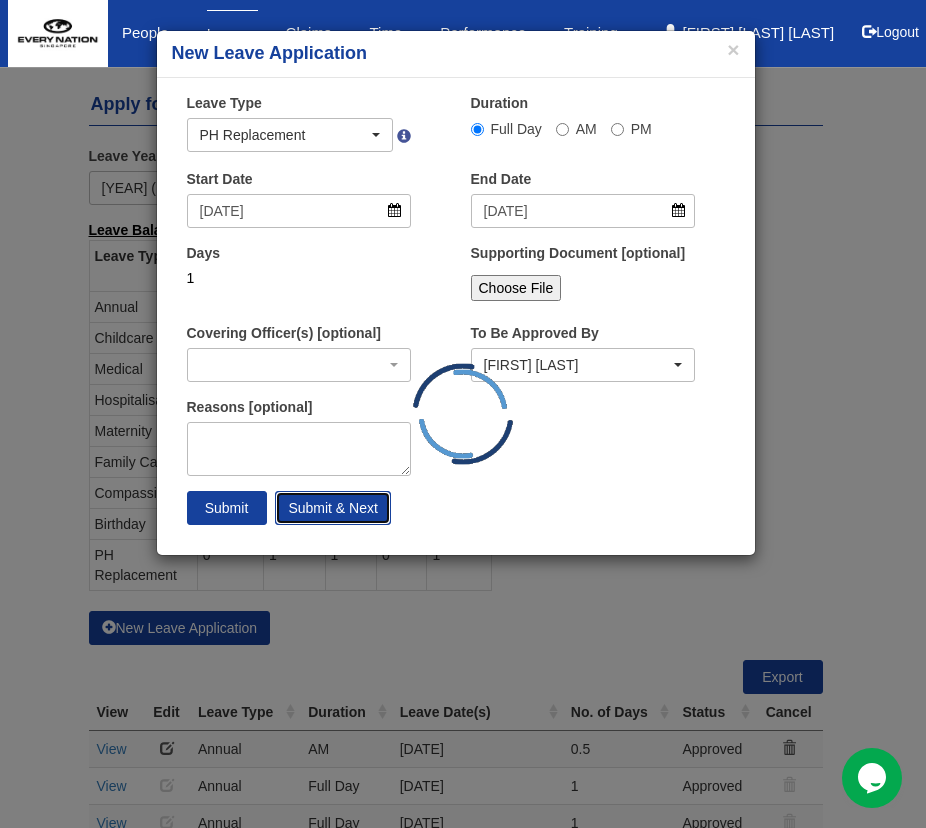 select on "1" 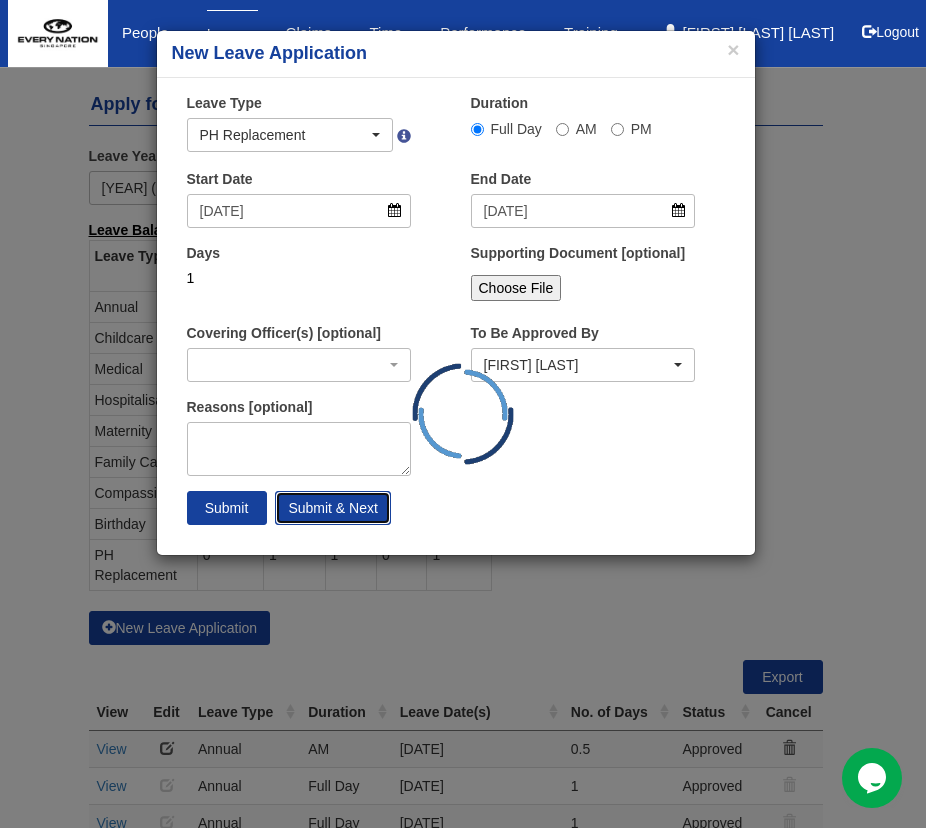 type 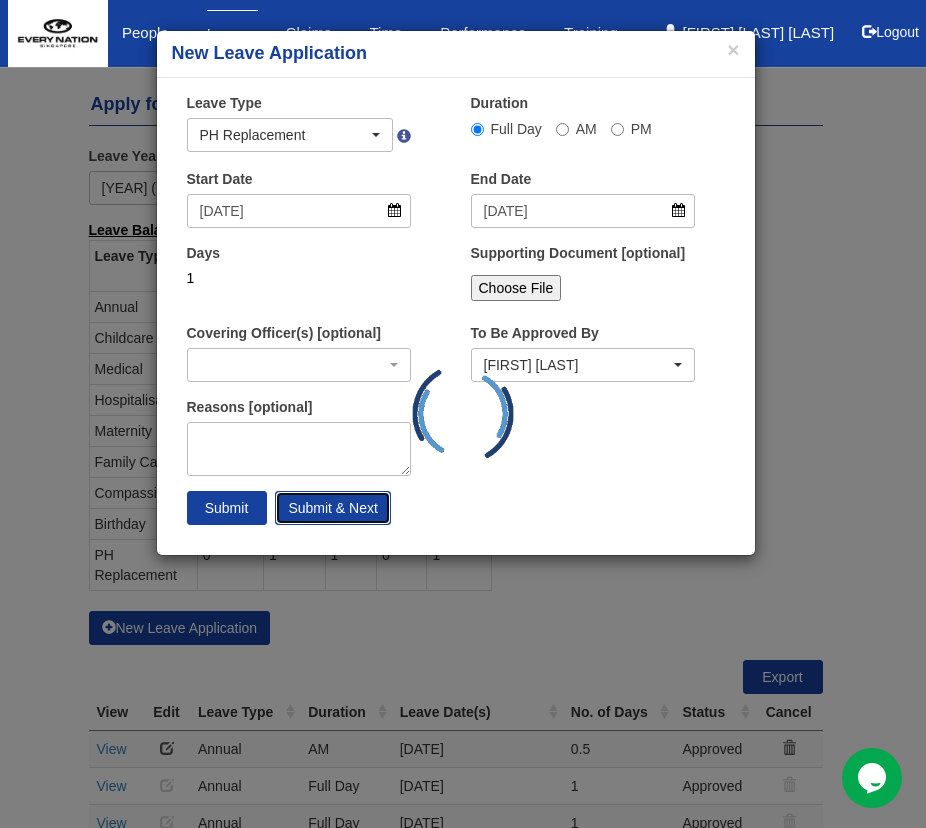 type 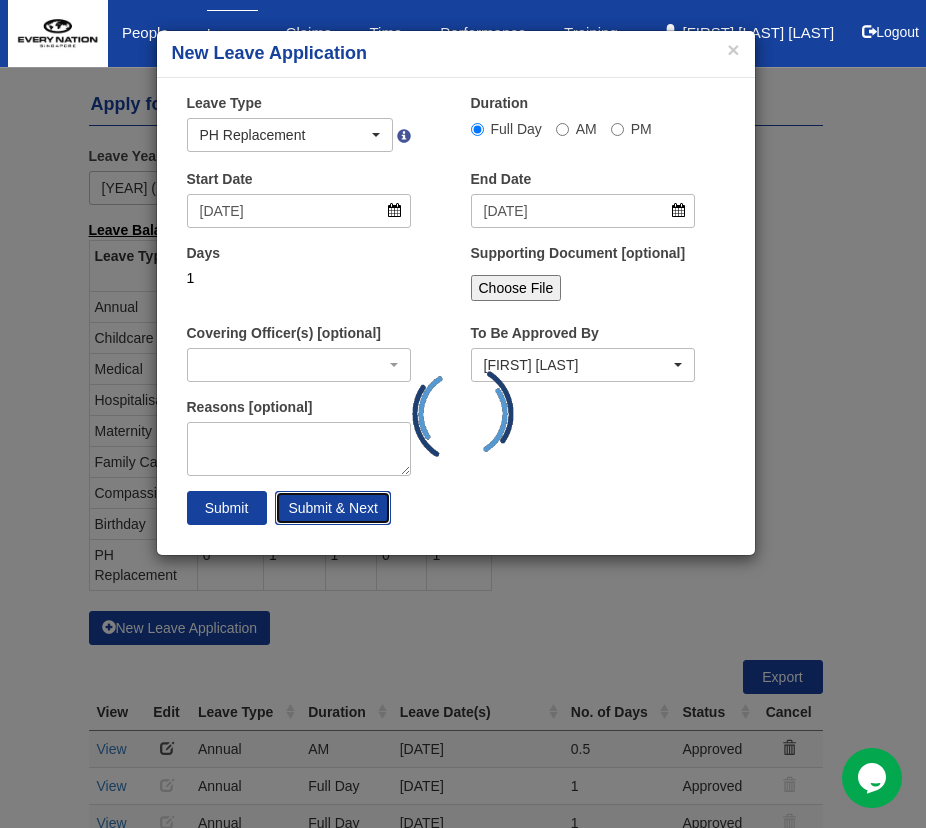 select 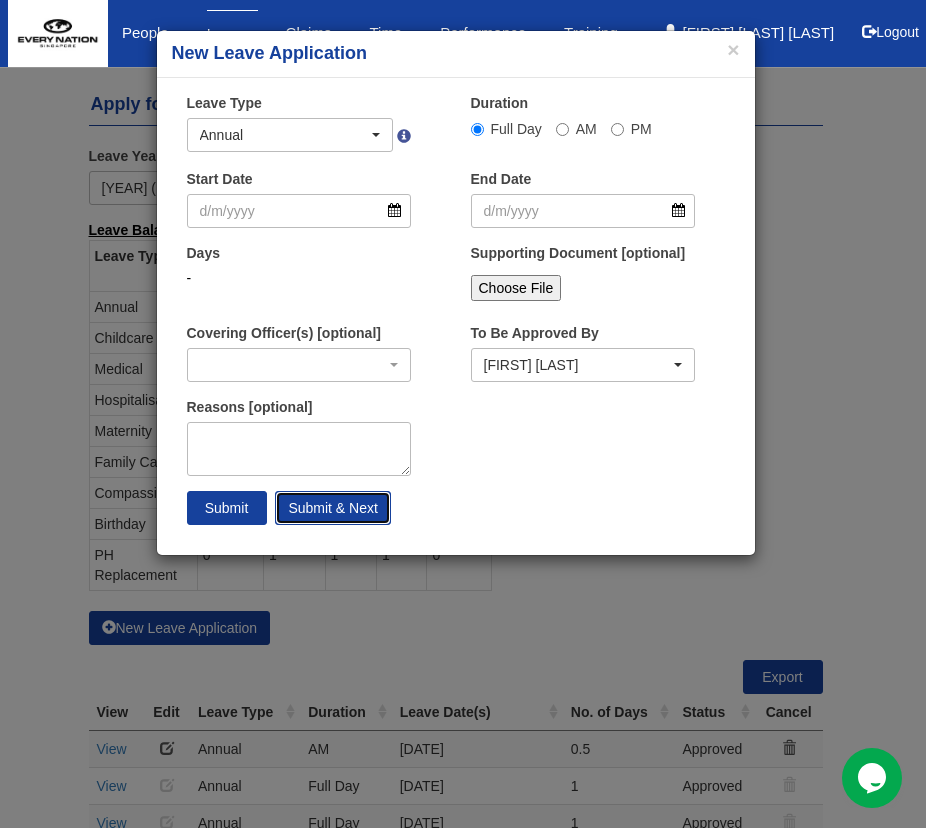select on "50" 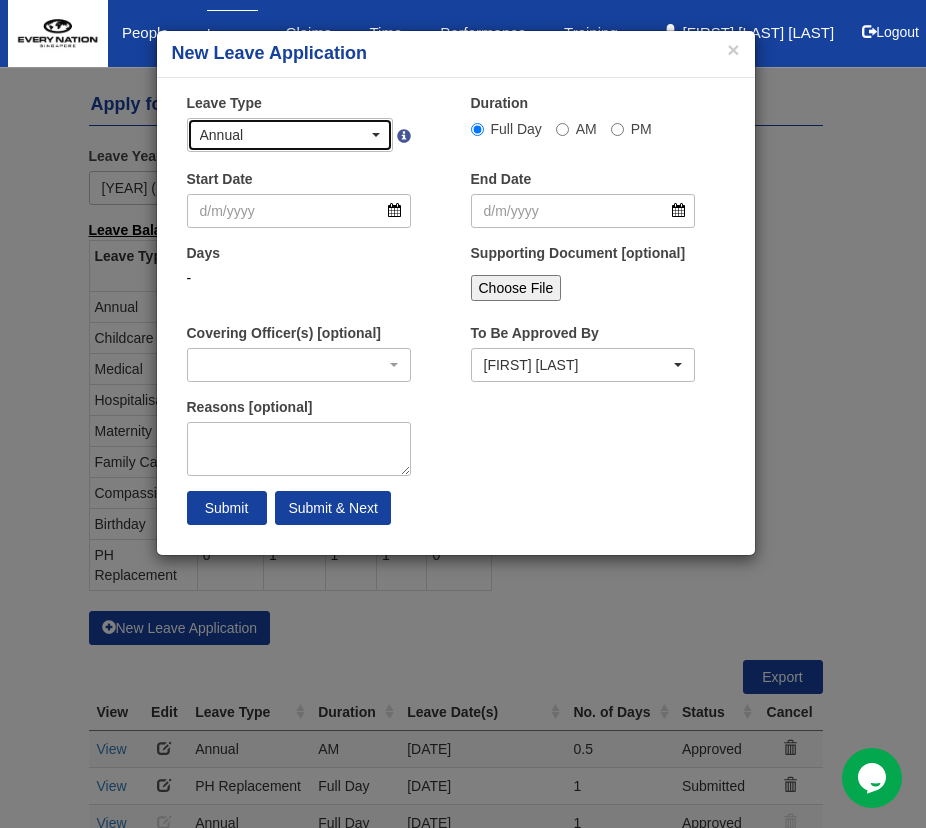 click at bounding box center (376, 135) 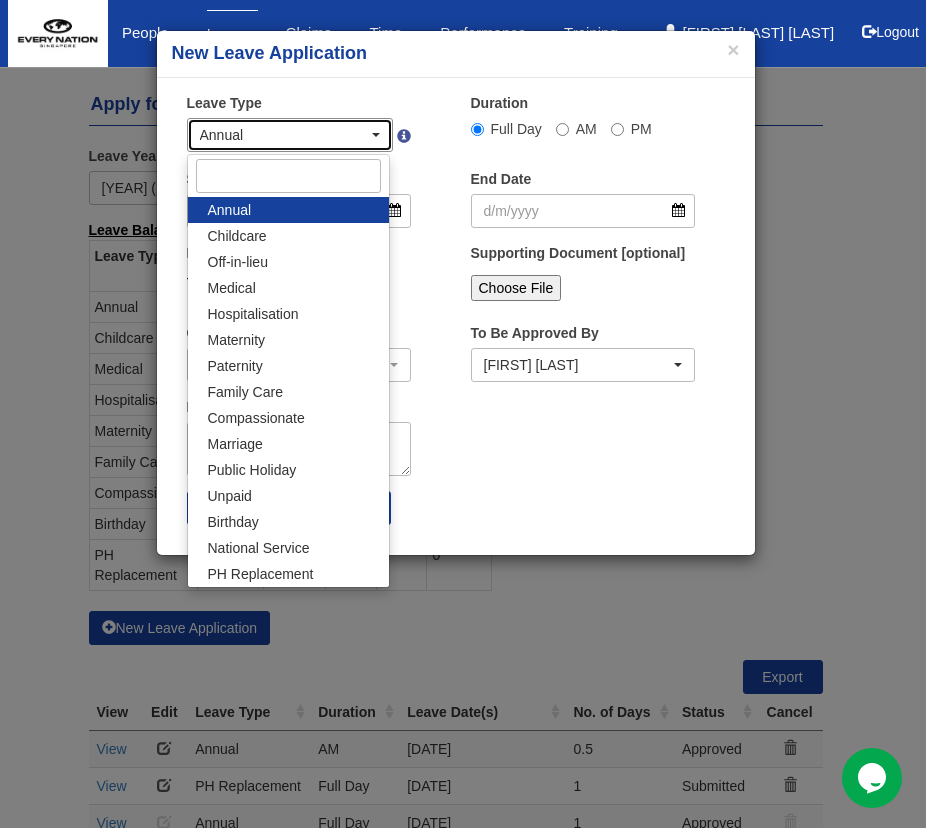 click at bounding box center [376, 135] 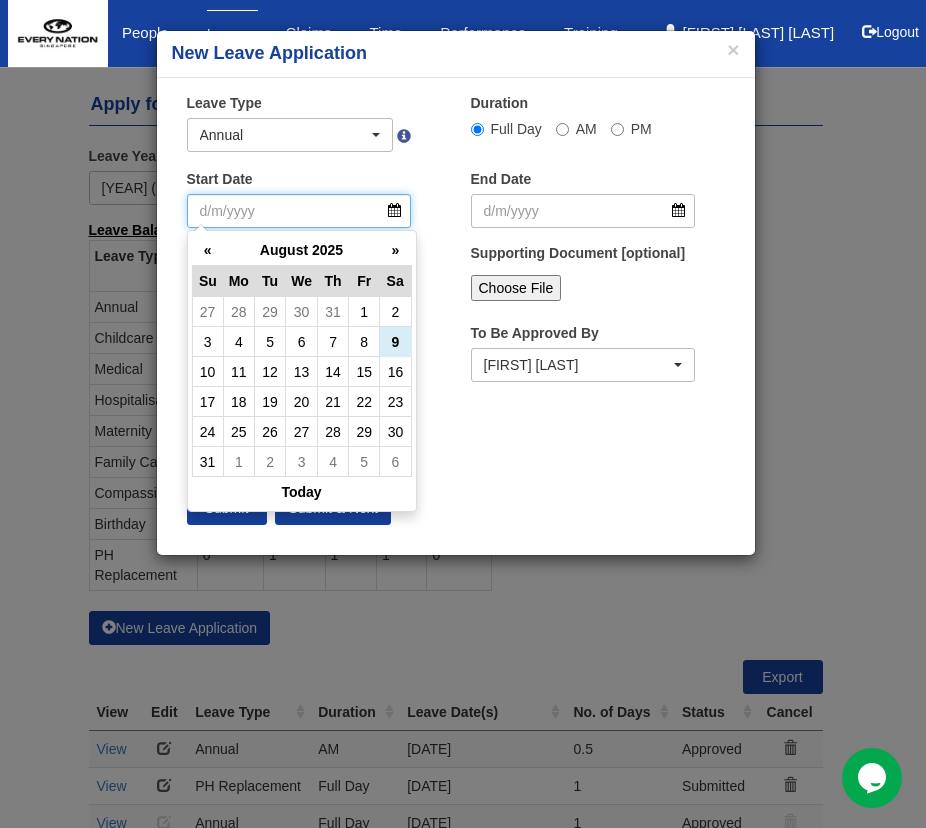 click on "Start Date" at bounding box center (299, 211) 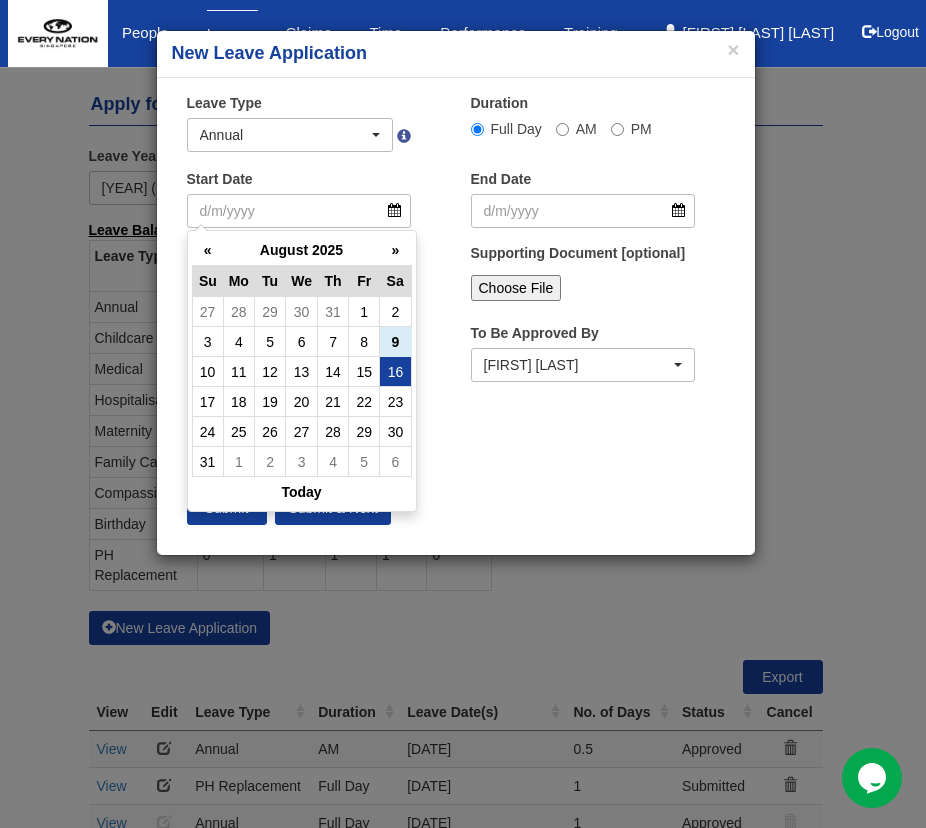 click on "16" at bounding box center (395, 372) 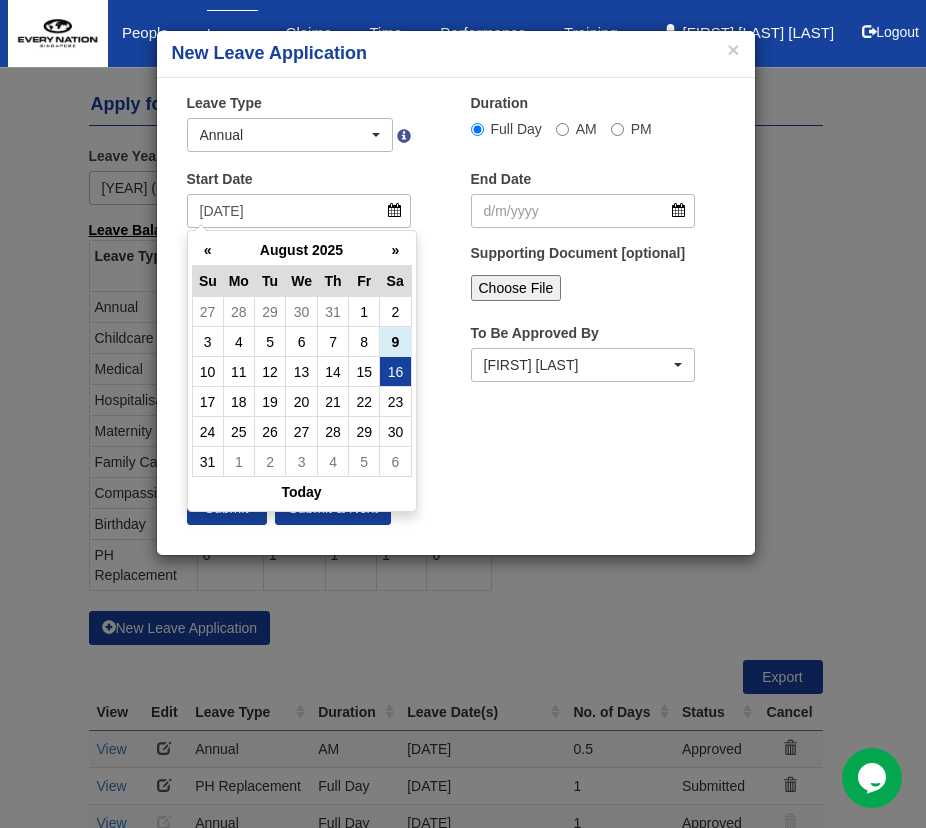type on "[DATE]" 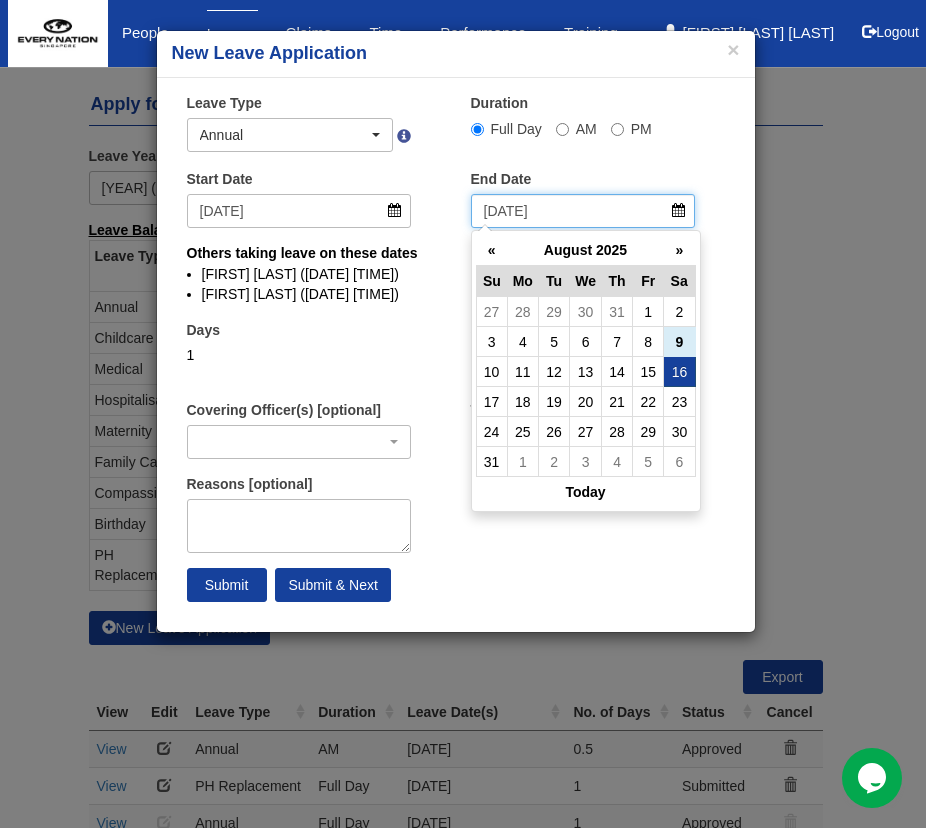 click on "[DATE]" at bounding box center [583, 211] 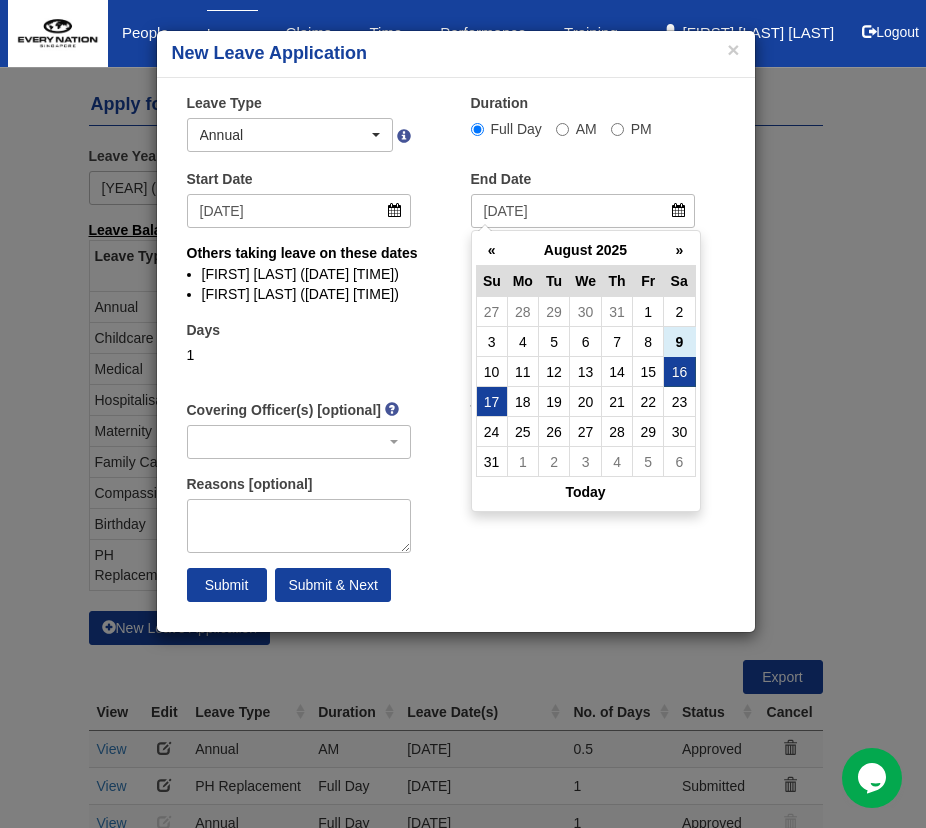 click on "17" at bounding box center [491, 402] 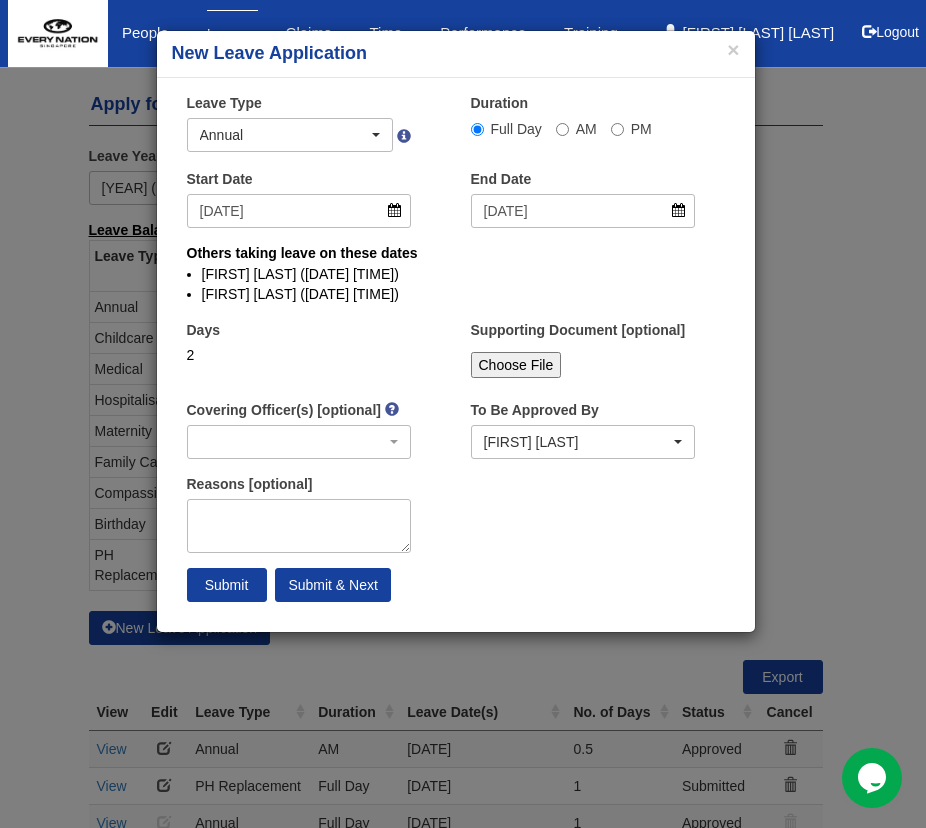 select 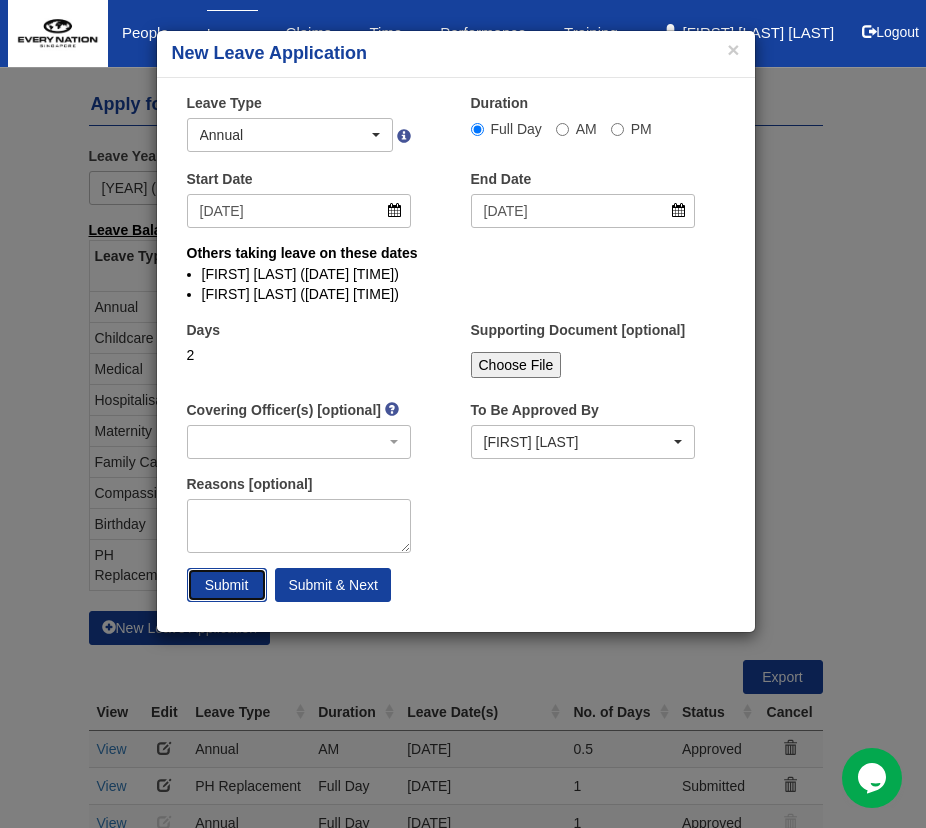 click on "Submit" at bounding box center (227, 585) 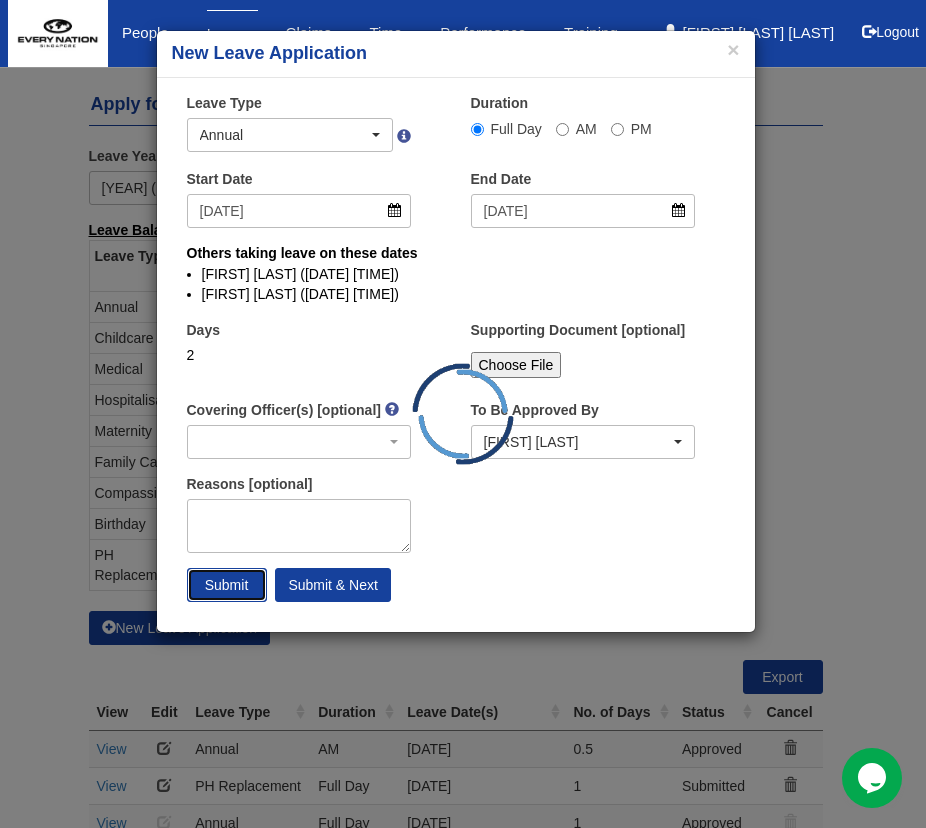 type 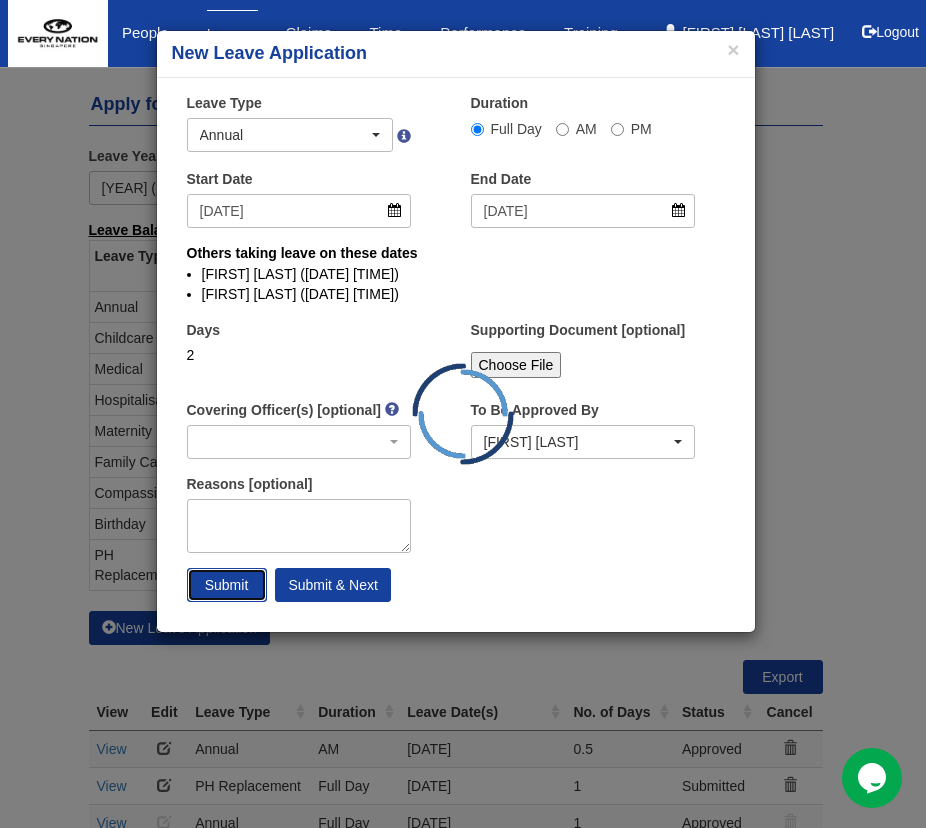 type 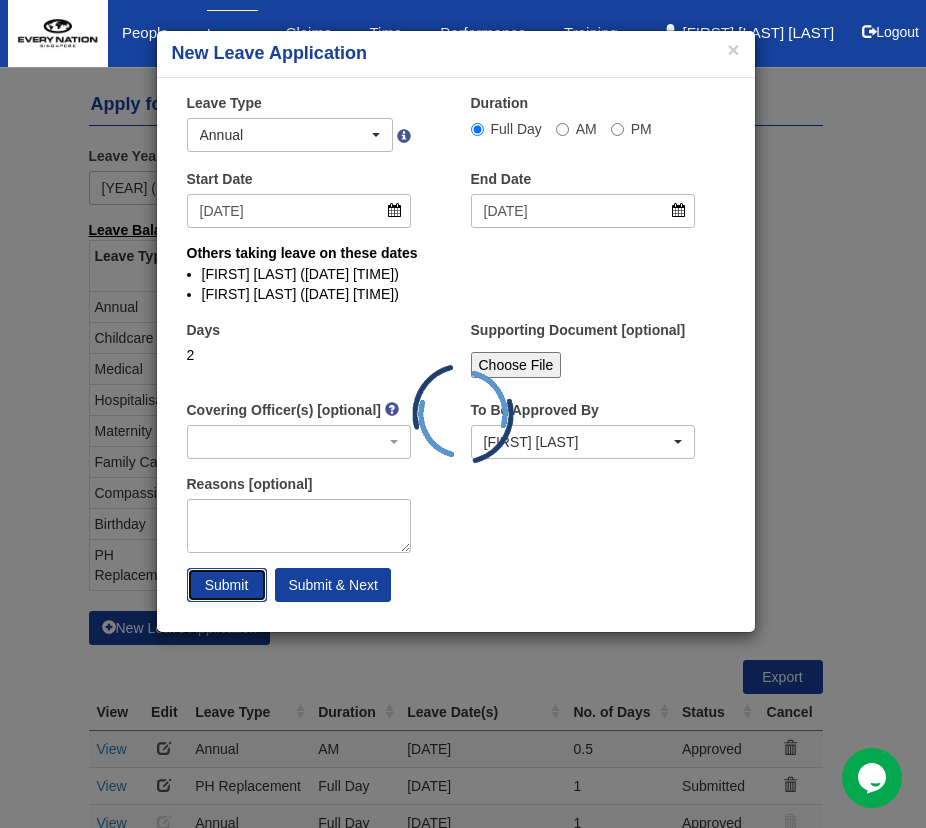 select 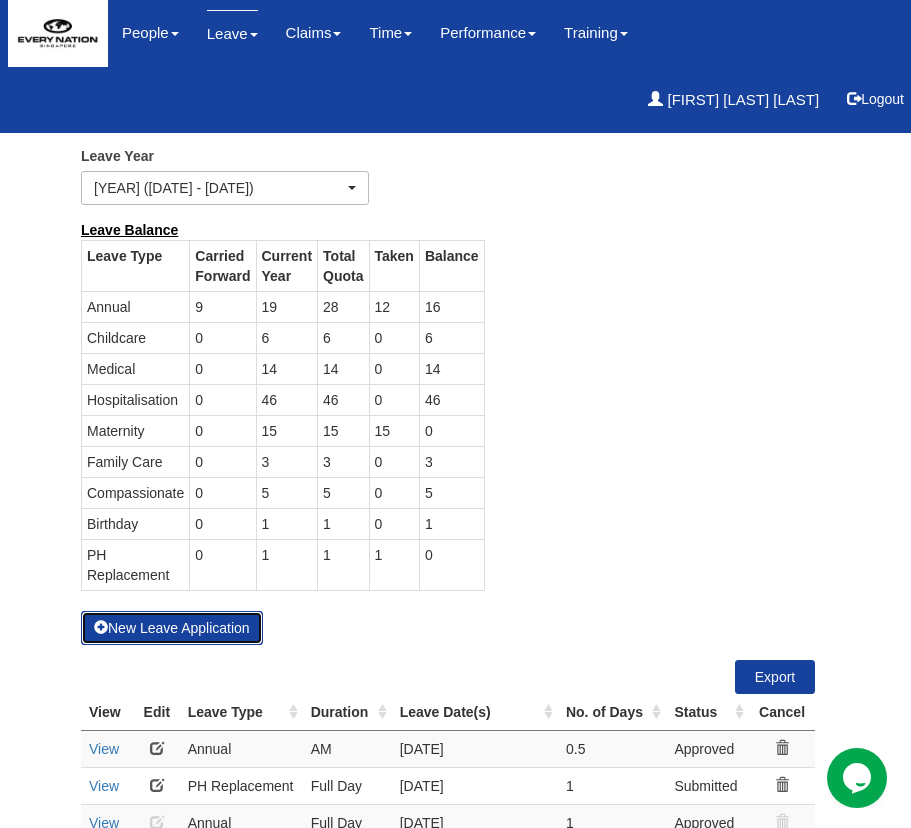 select on "50" 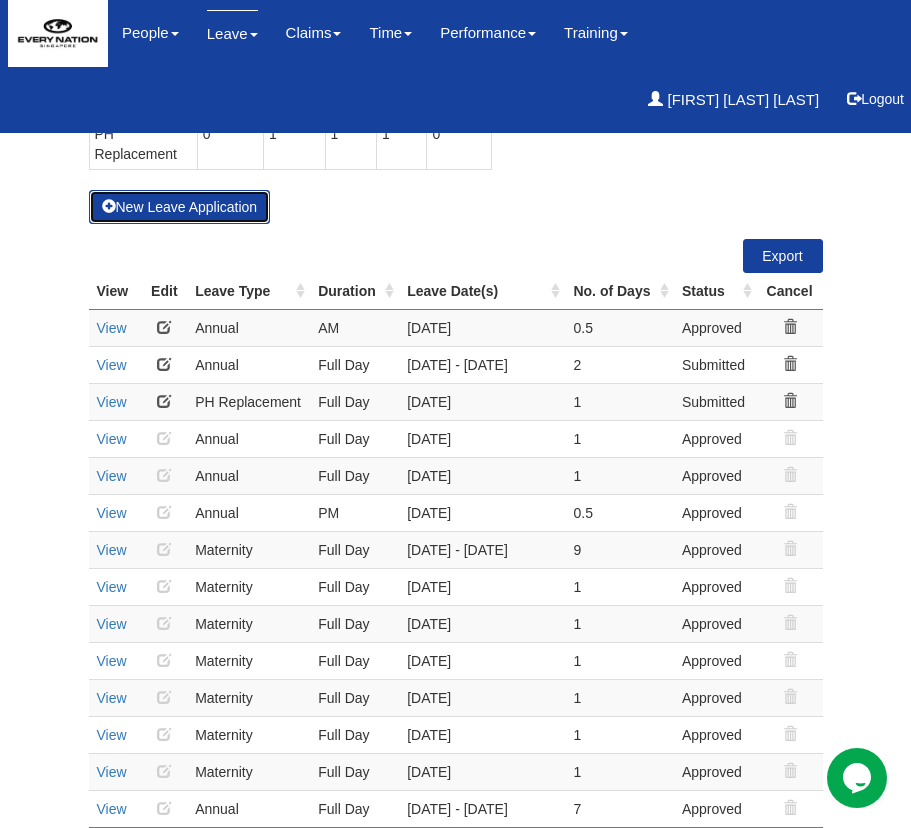 scroll, scrollTop: 421, scrollLeft: 0, axis: vertical 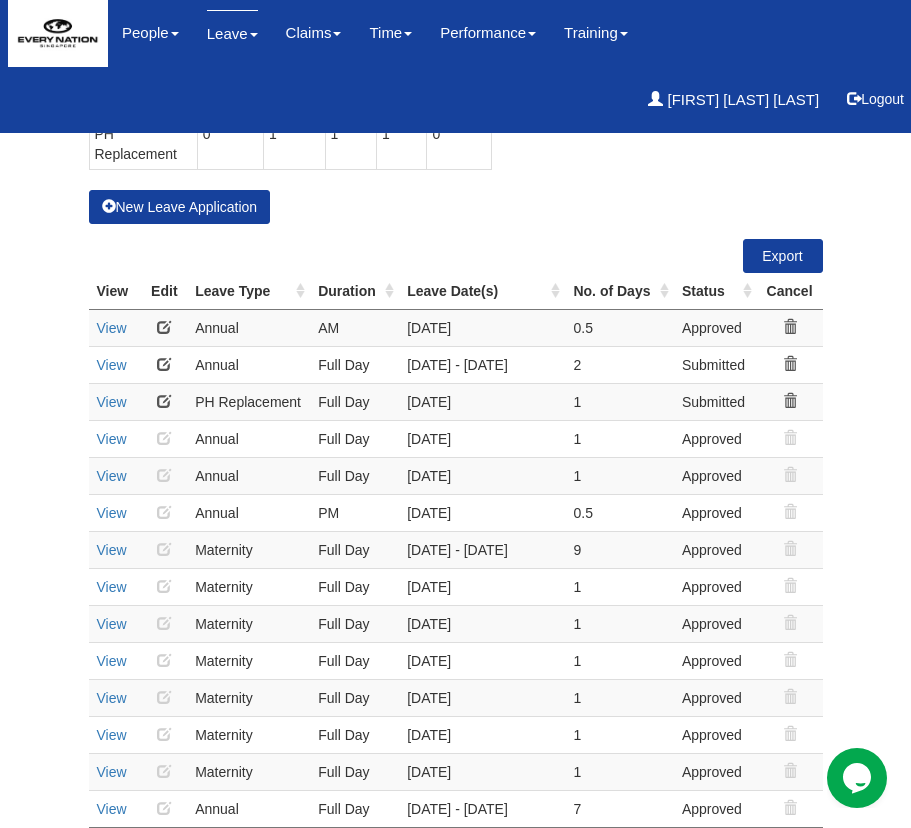 click at bounding box center (790, 327) 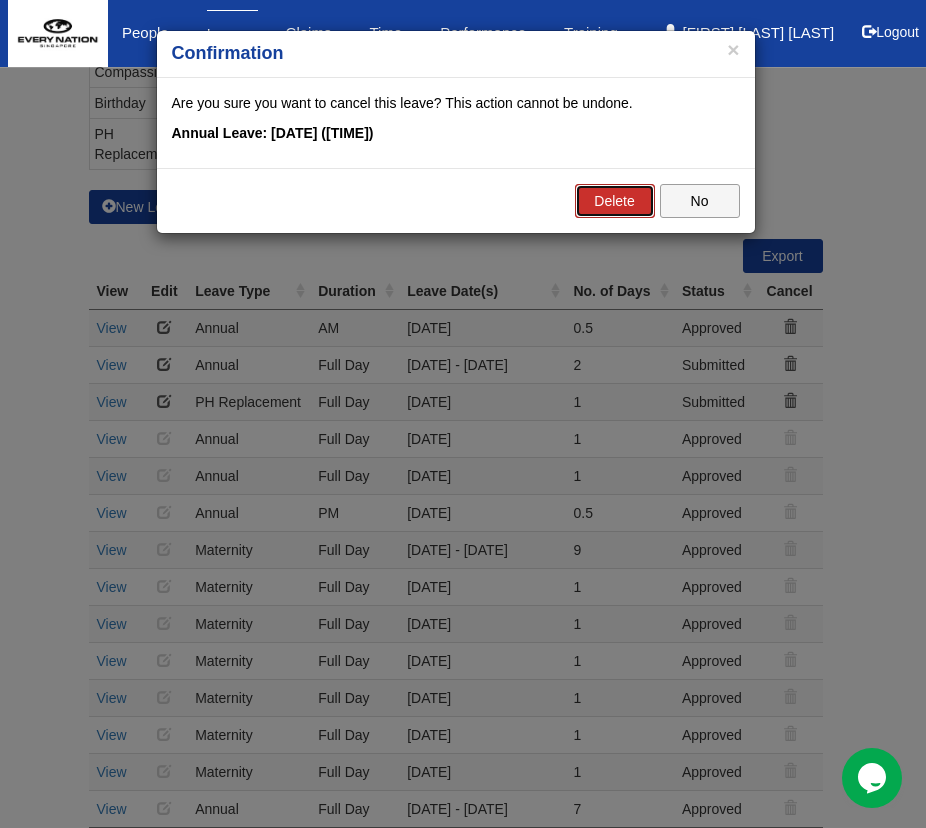 click on "Delete" at bounding box center [615, 201] 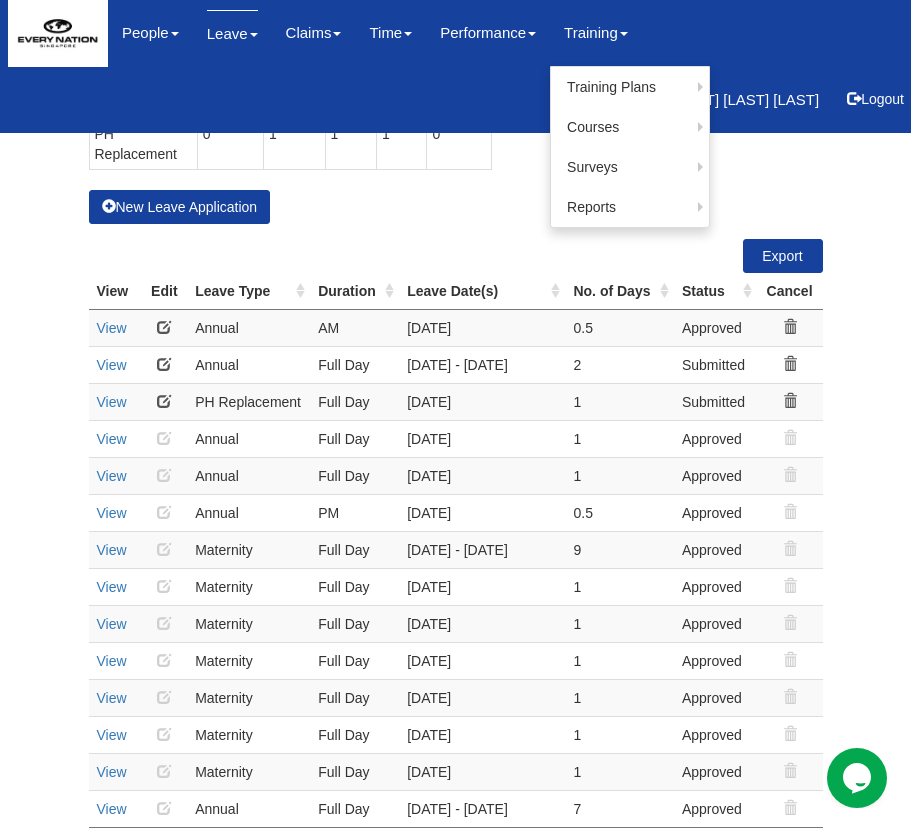 select on "50" 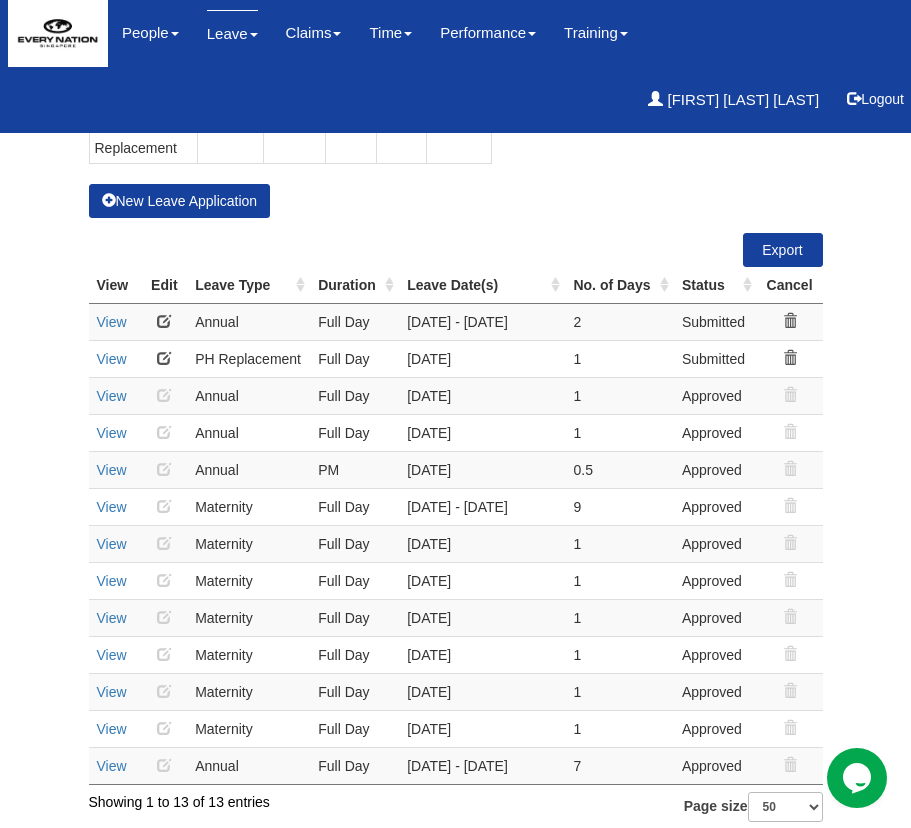 scroll, scrollTop: 433, scrollLeft: 0, axis: vertical 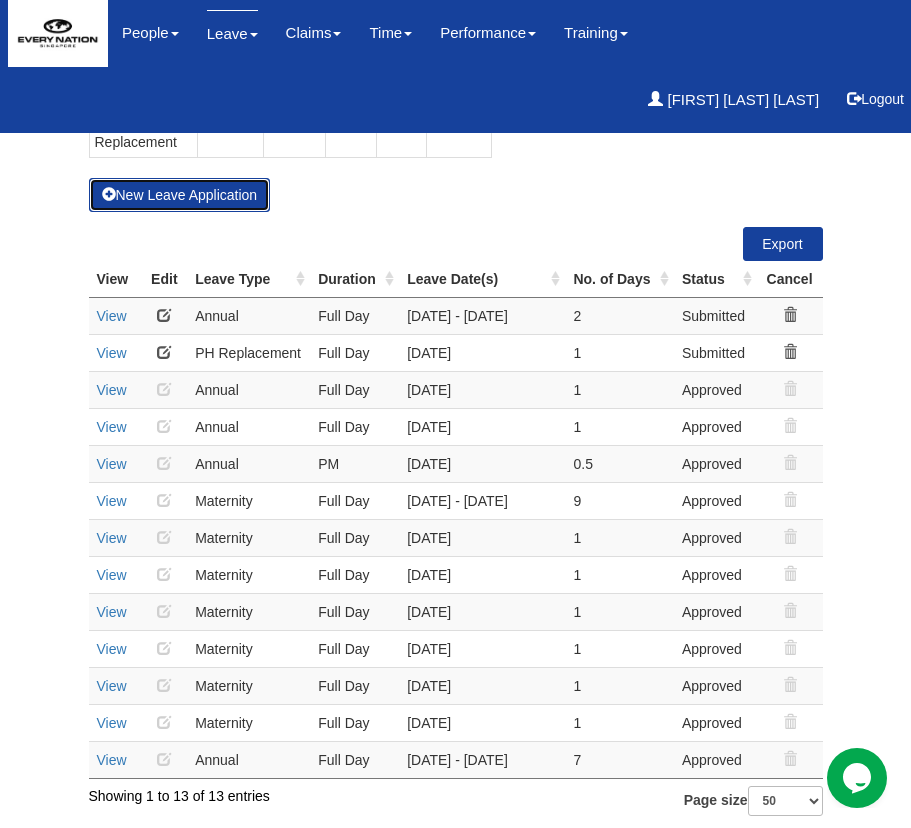 click on "New Leave Application" at bounding box center (180, 195) 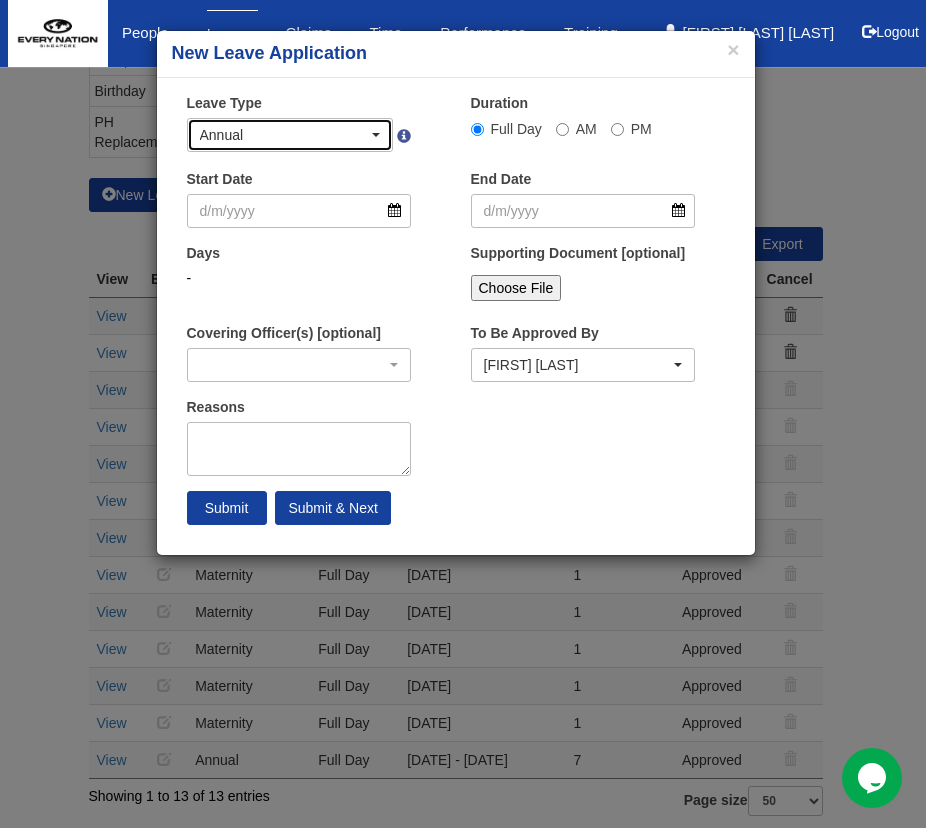 click on "Annual" at bounding box center (284, 135) 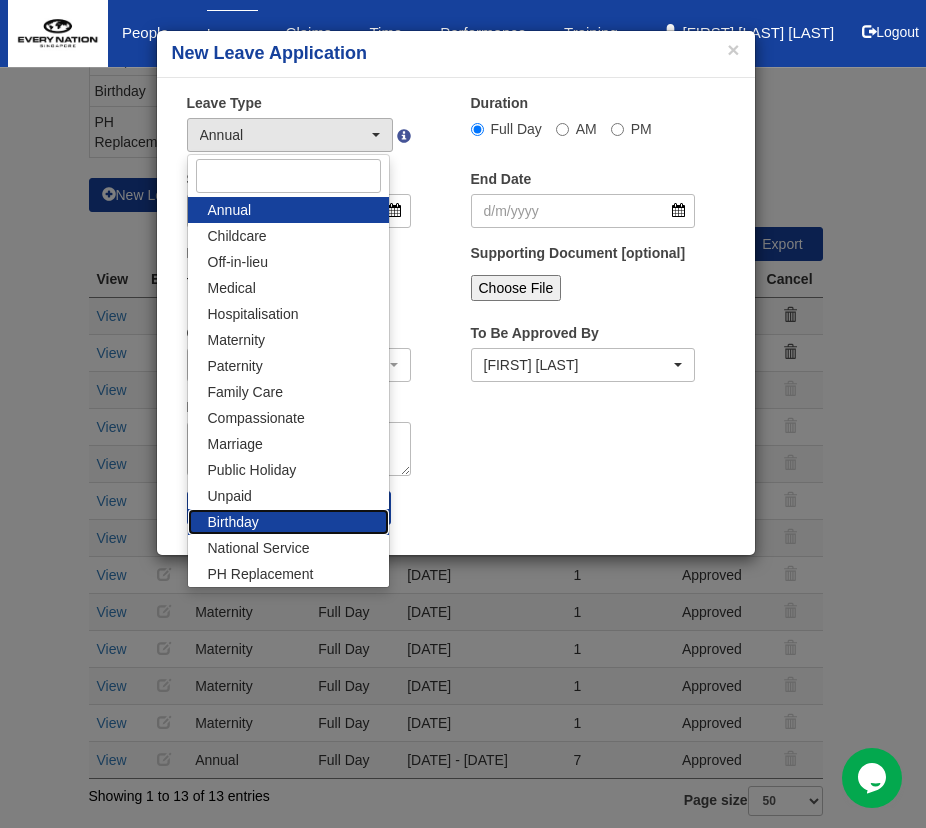 click on "Birthday" at bounding box center (288, 522) 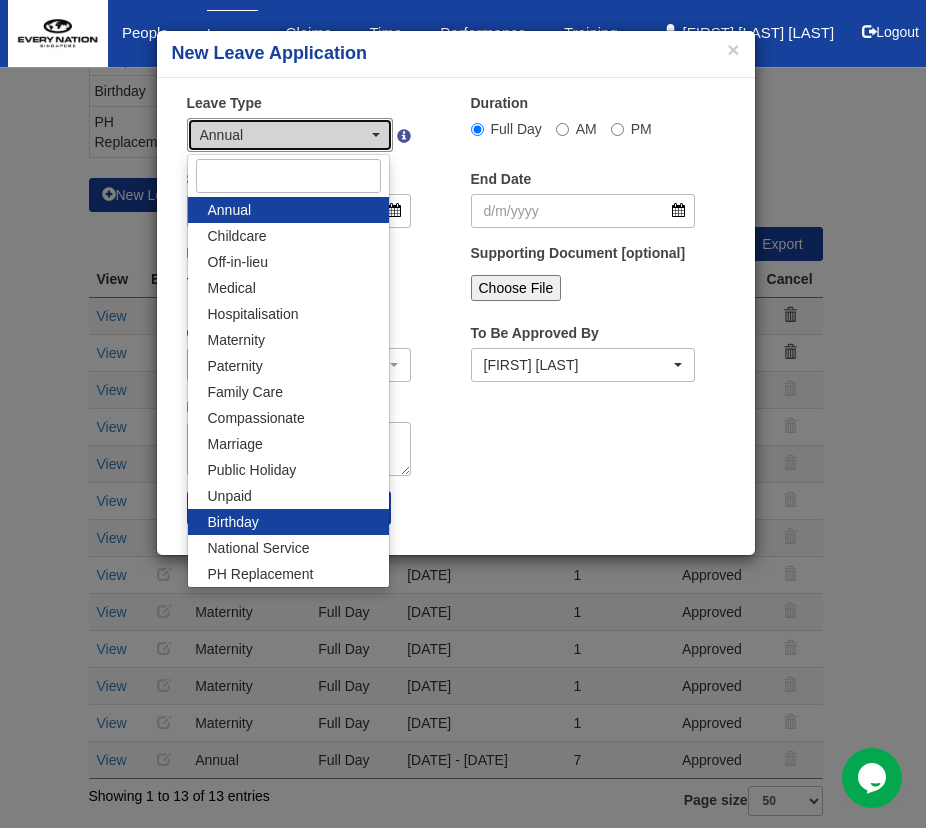 select on "19" 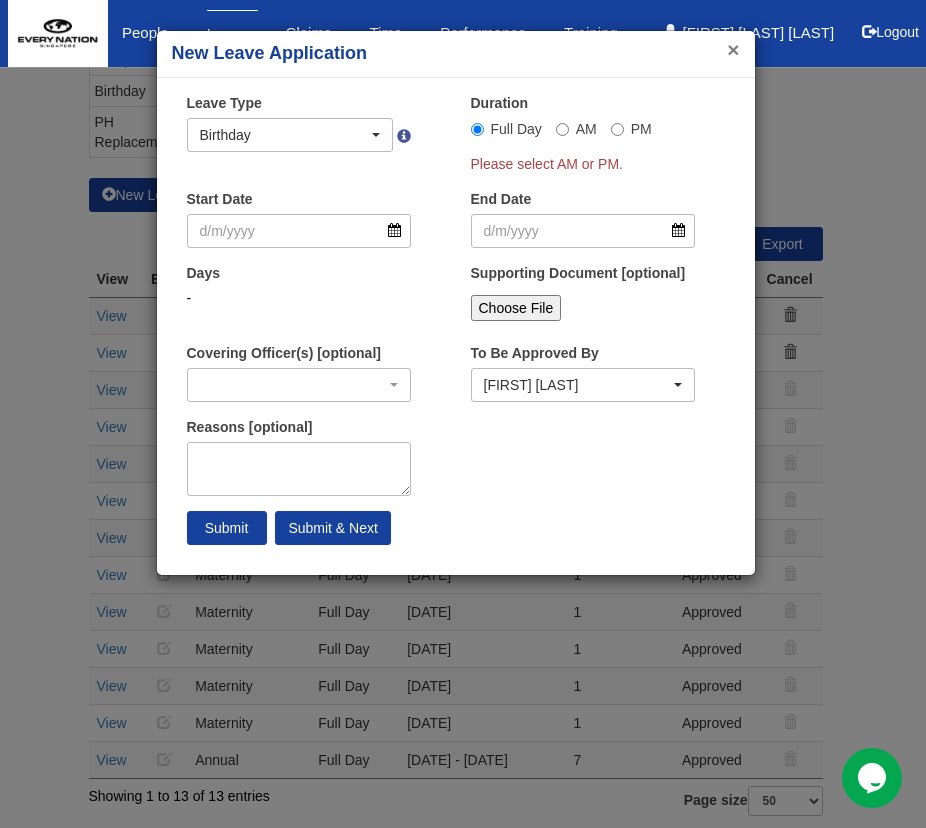 click on "×" at bounding box center [733, 49] 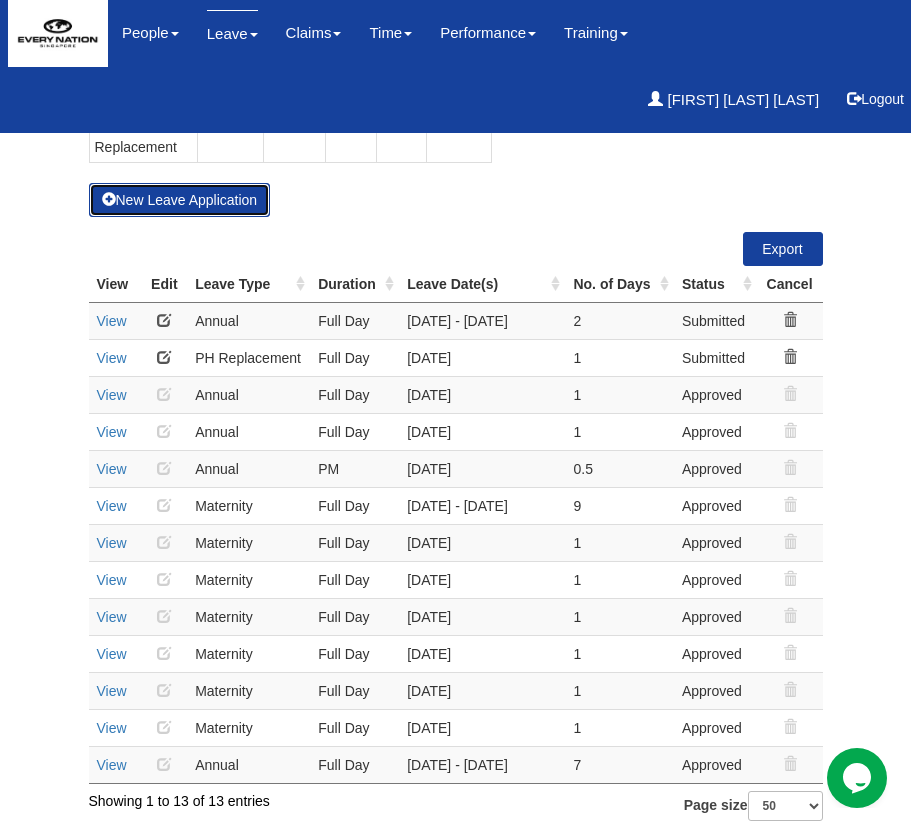 scroll, scrollTop: 0, scrollLeft: 0, axis: both 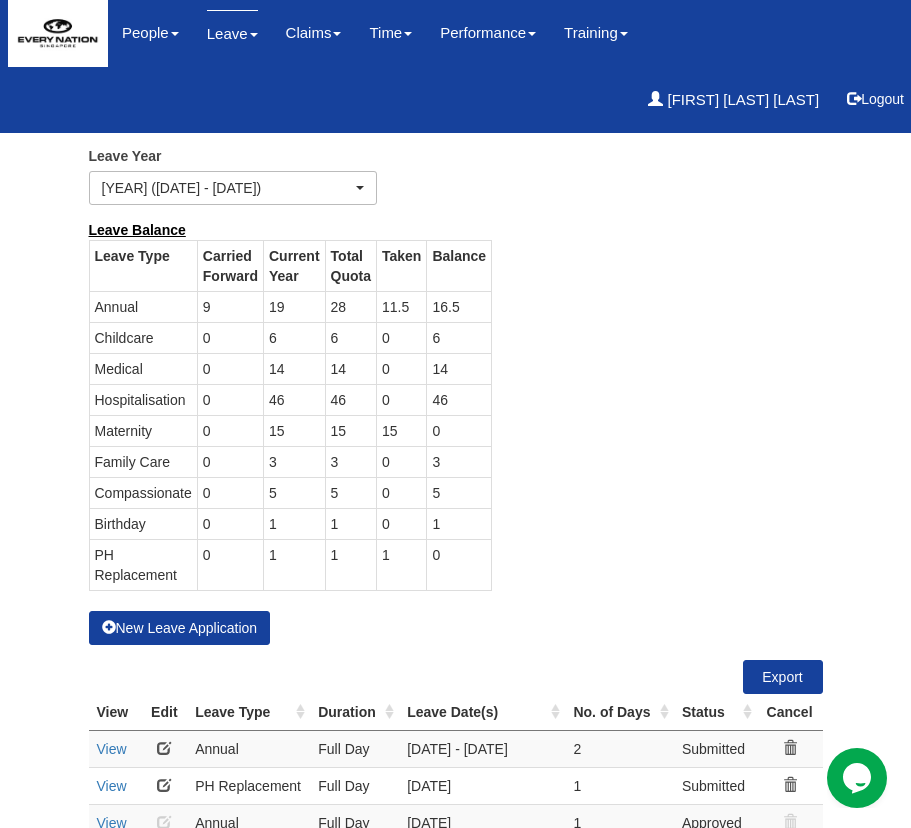 drag, startPoint x: 467, startPoint y: 304, endPoint x: 439, endPoint y: 306, distance: 28.071337 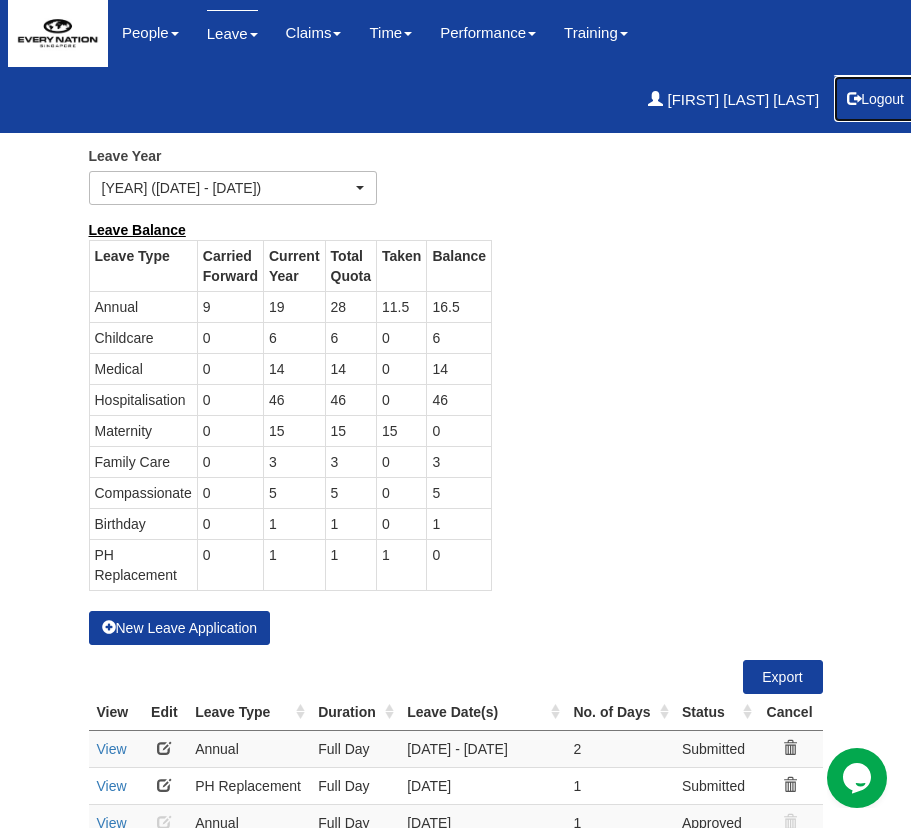 click on "Logout" at bounding box center [875, 99] 